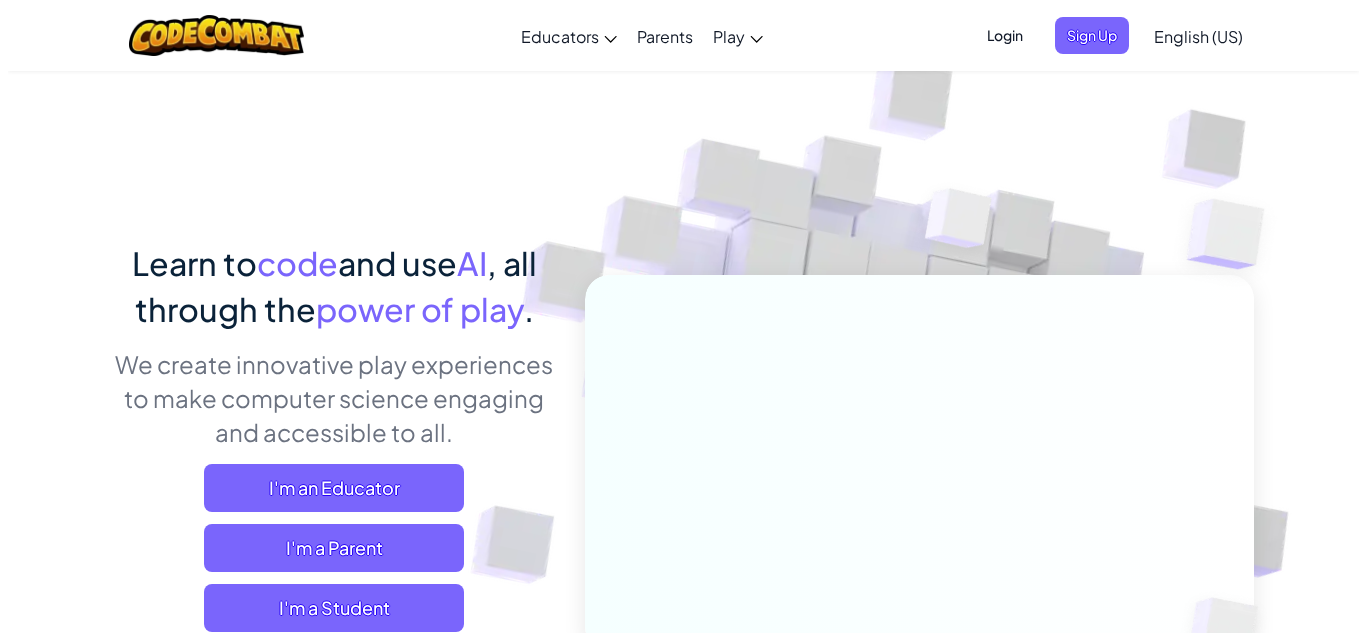scroll, scrollTop: 0, scrollLeft: 0, axis: both 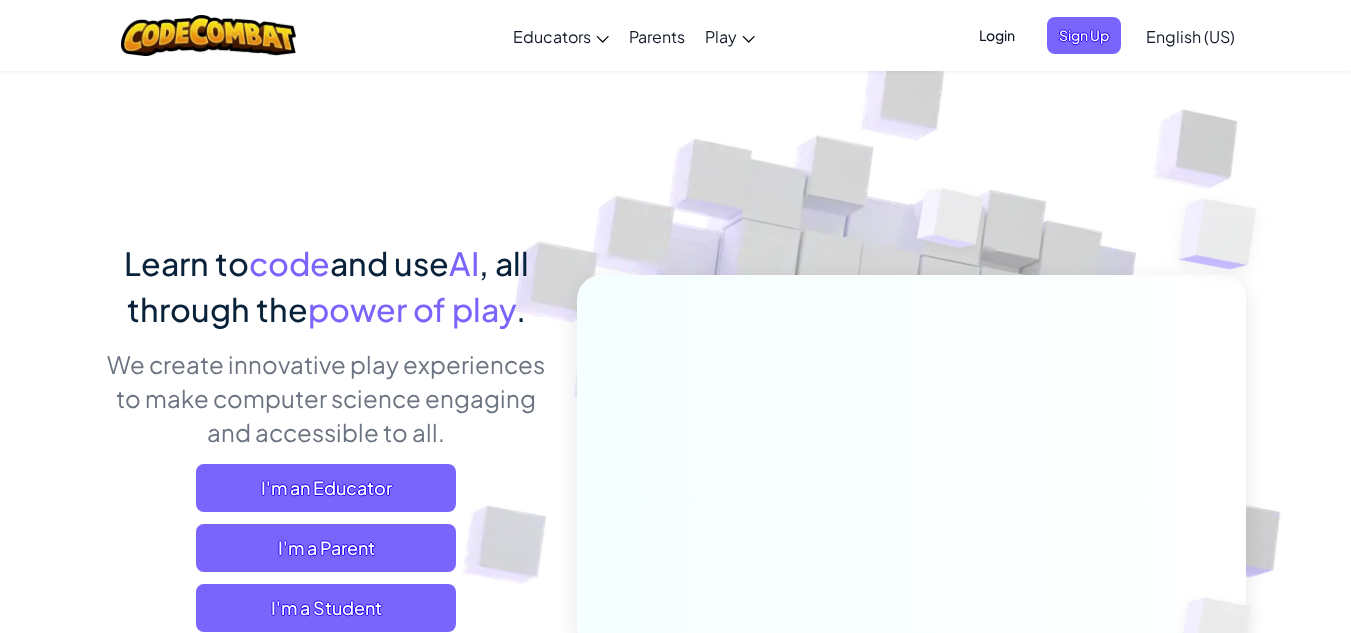 click on "Login" at bounding box center (997, 35) 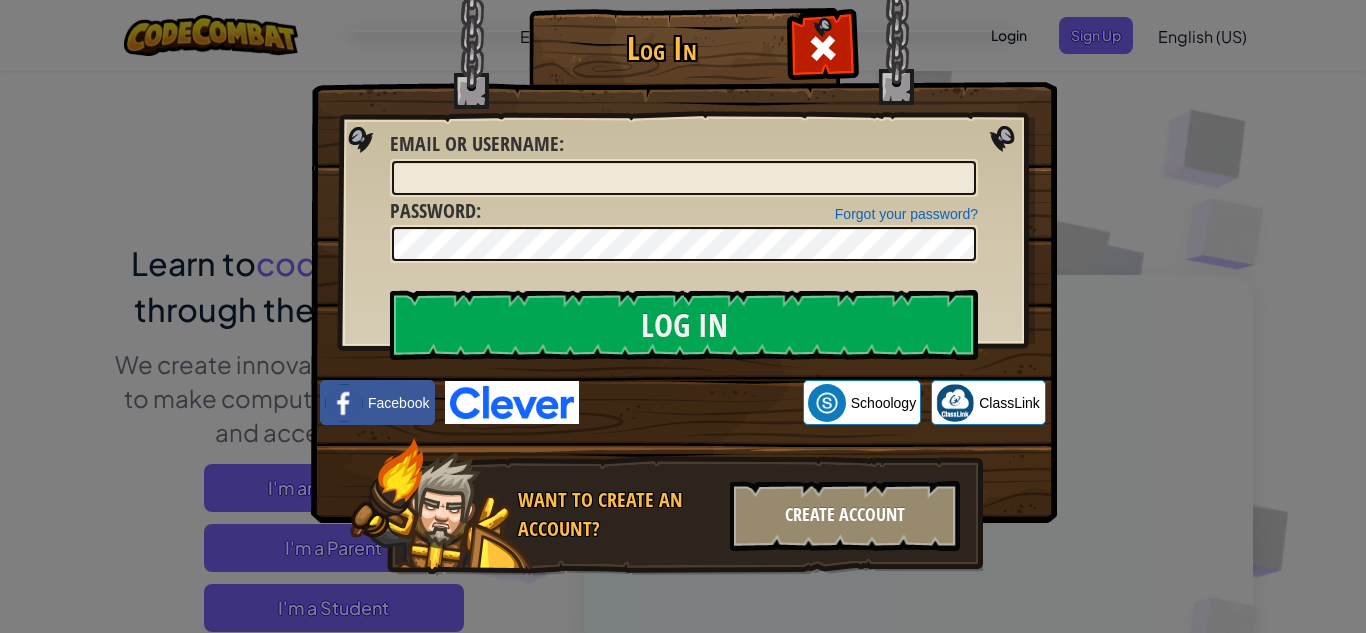 click on "Create Account" at bounding box center (845, 516) 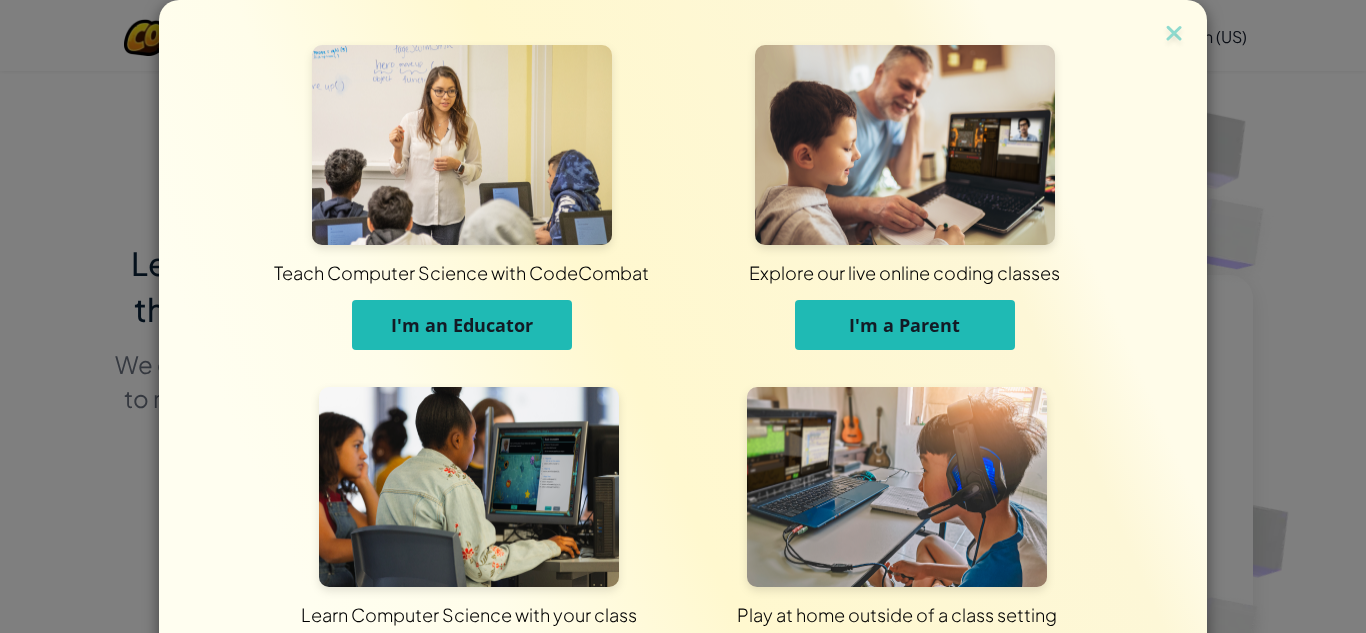 scroll, scrollTop: 159, scrollLeft: 0, axis: vertical 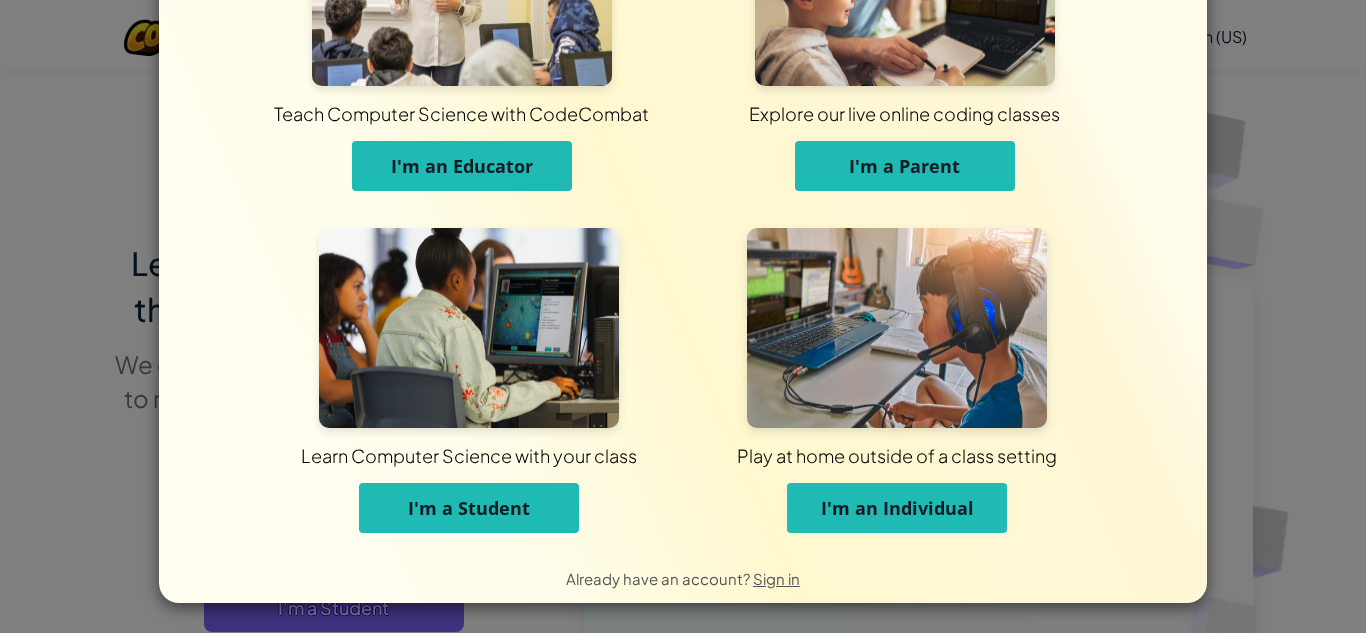 click on "I'm a Student" at bounding box center [469, 508] 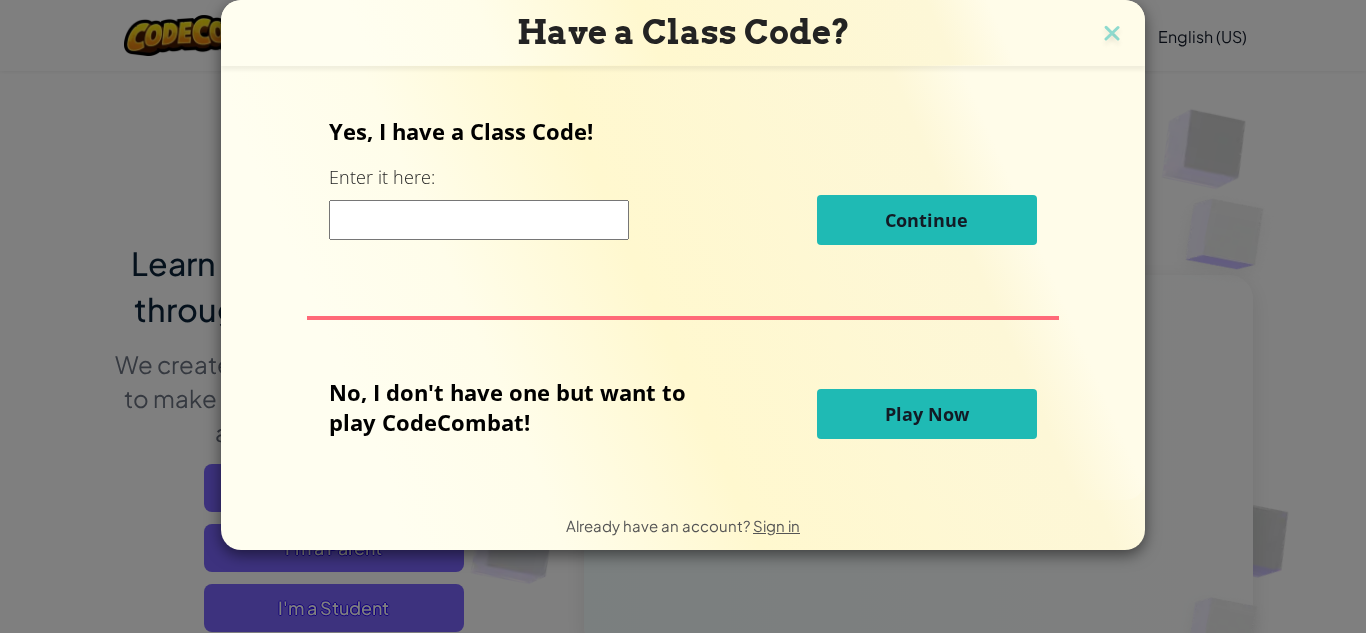scroll, scrollTop: 0, scrollLeft: 0, axis: both 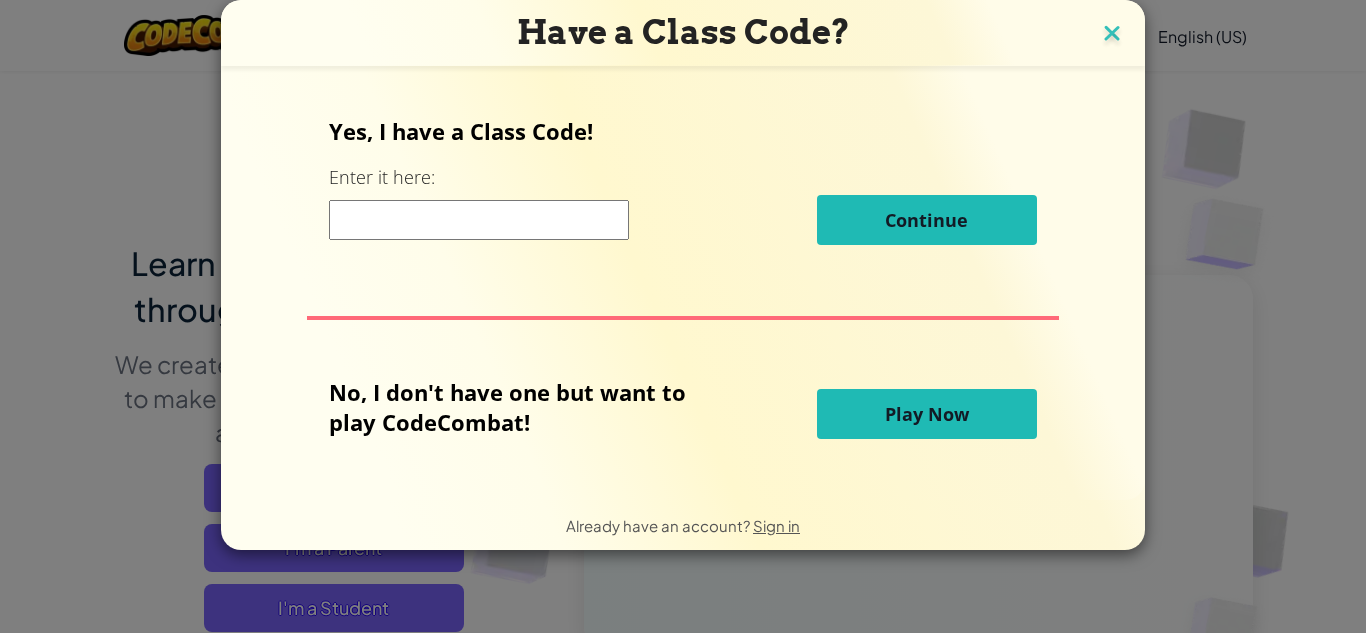 click at bounding box center [1112, 35] 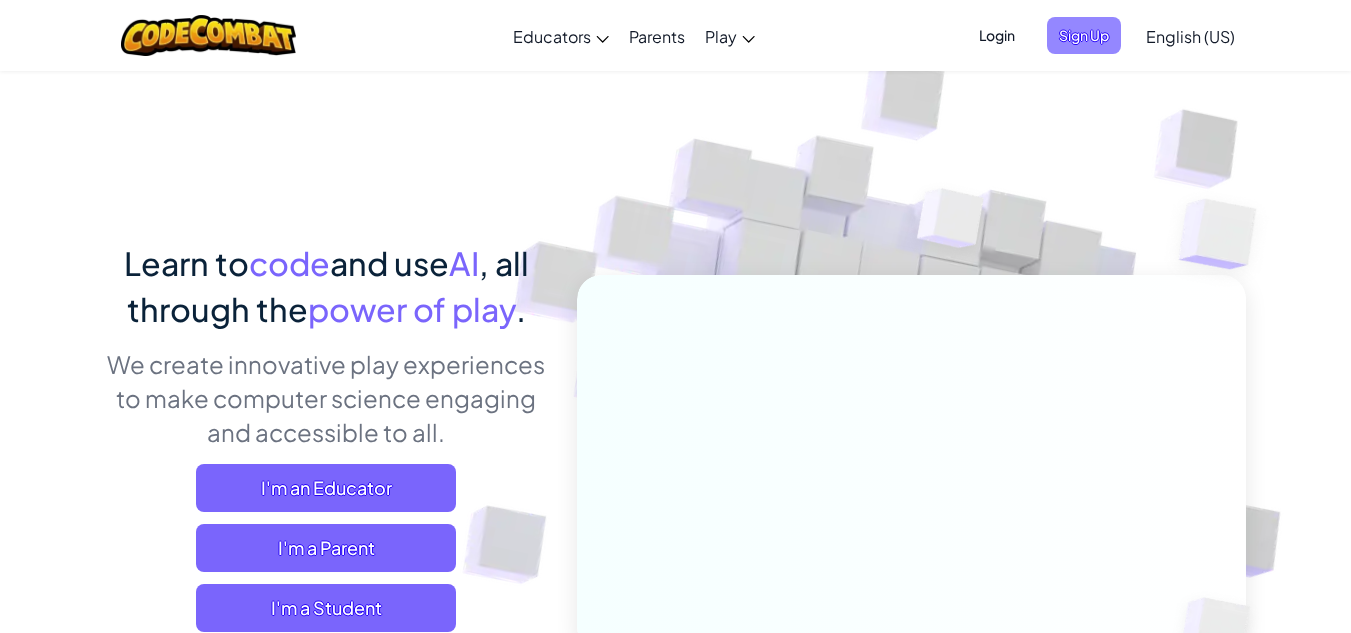 click on "Sign Up" at bounding box center [1084, 35] 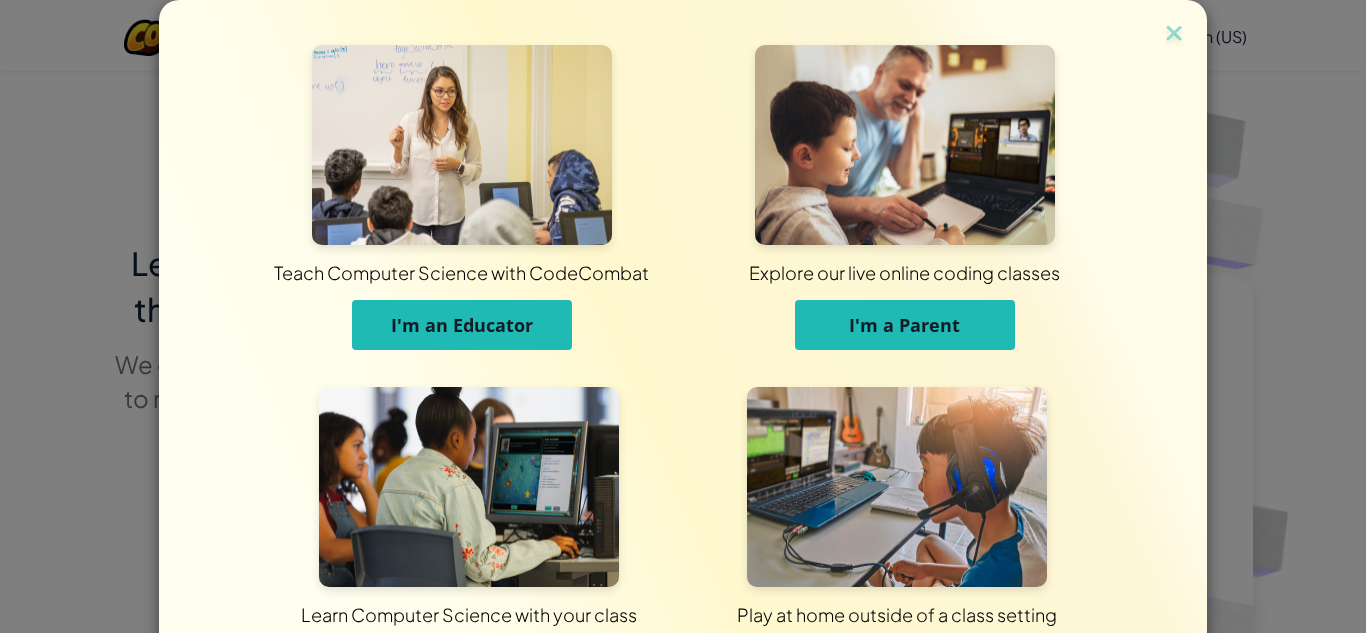 scroll, scrollTop: 159, scrollLeft: 0, axis: vertical 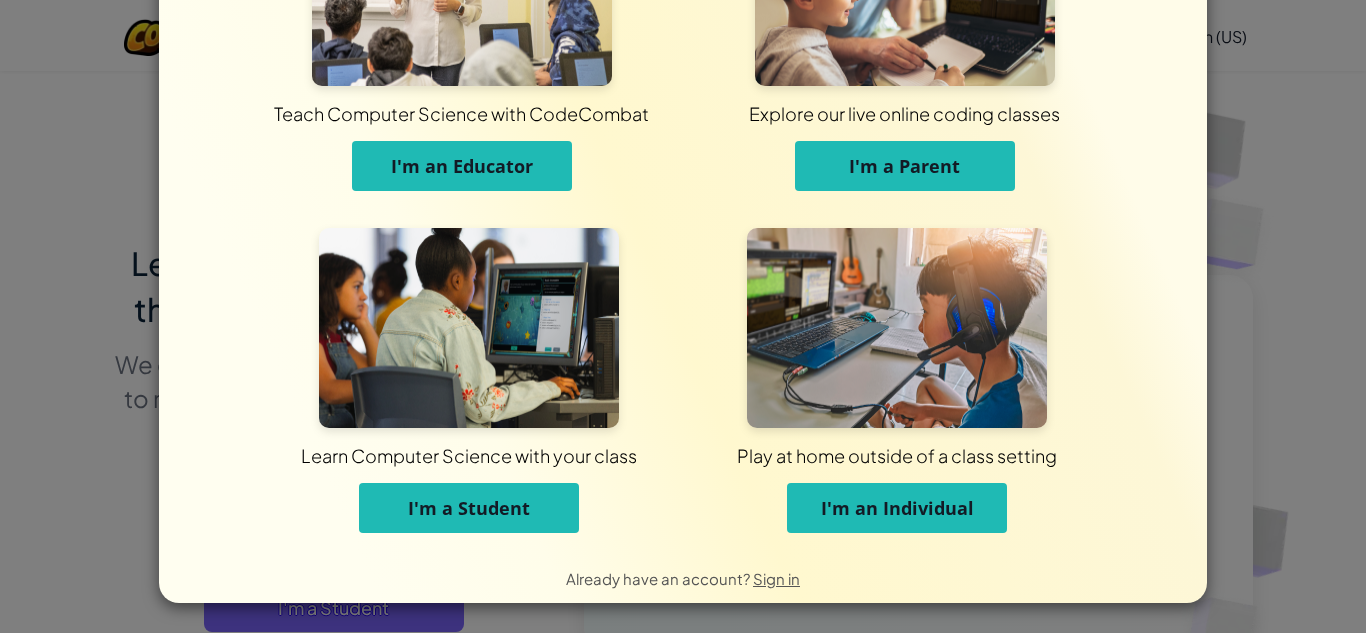 click on "I'm a Student" at bounding box center [469, 508] 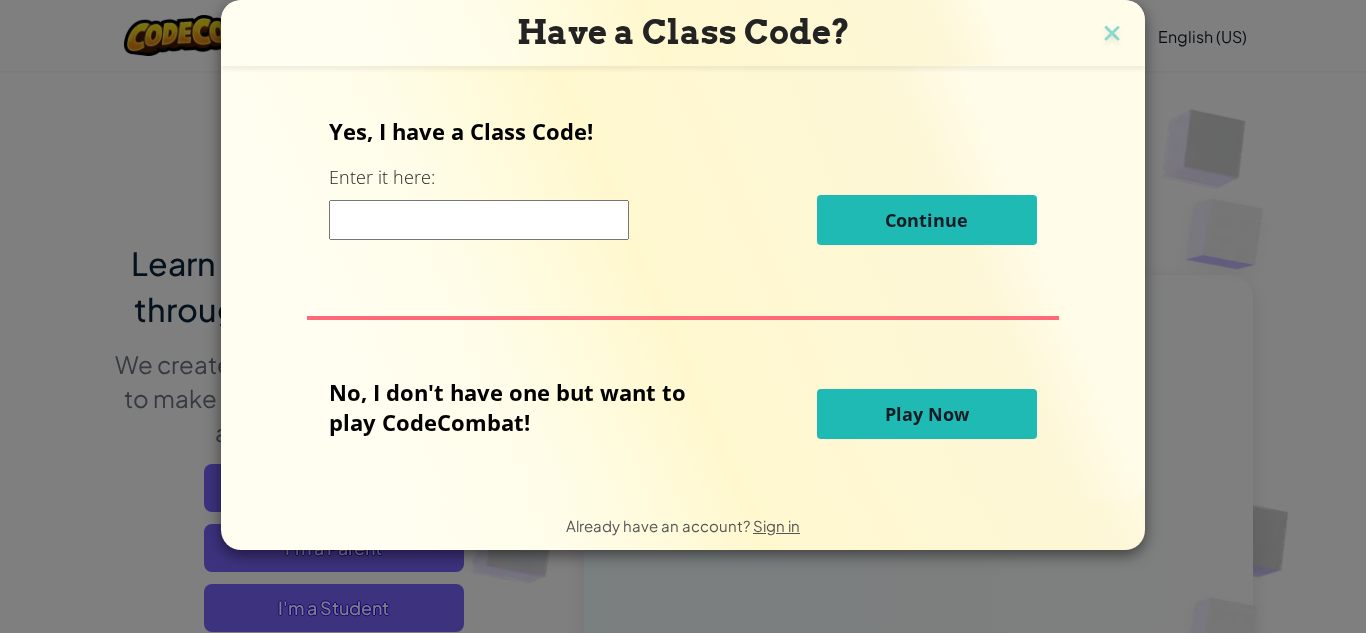 scroll, scrollTop: 0, scrollLeft: 0, axis: both 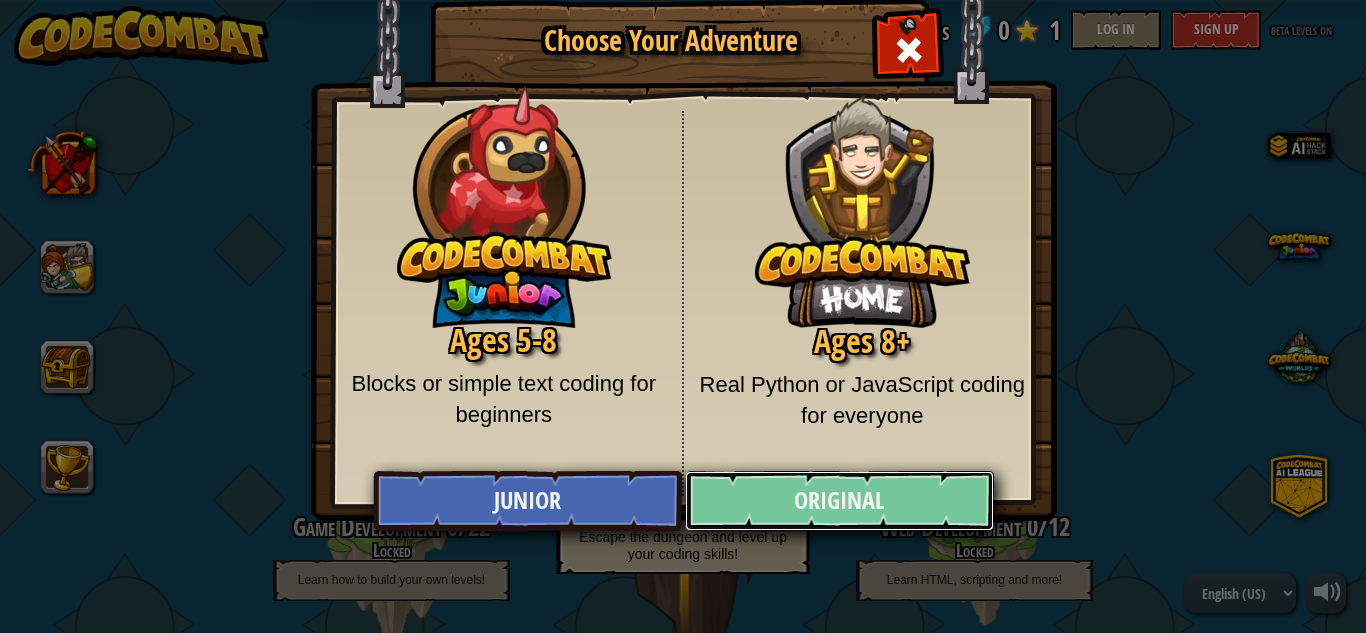 click on "Original" at bounding box center (839, 501) 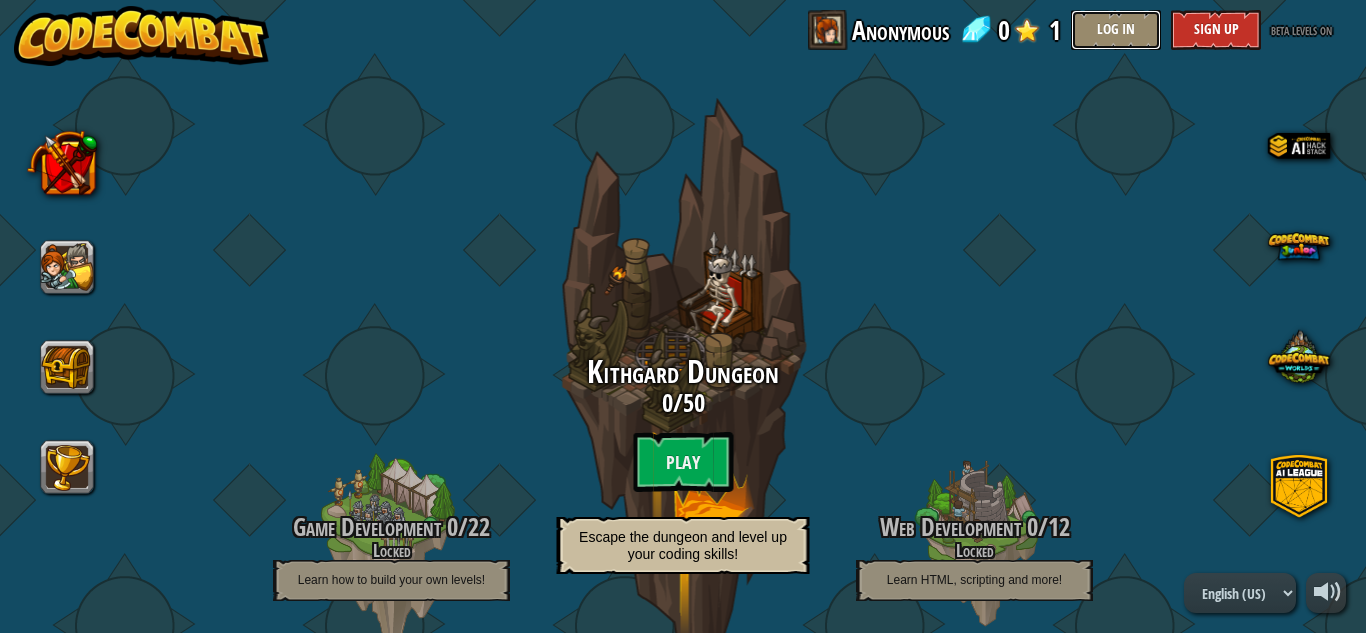 click on "Log In" at bounding box center [1116, 30] 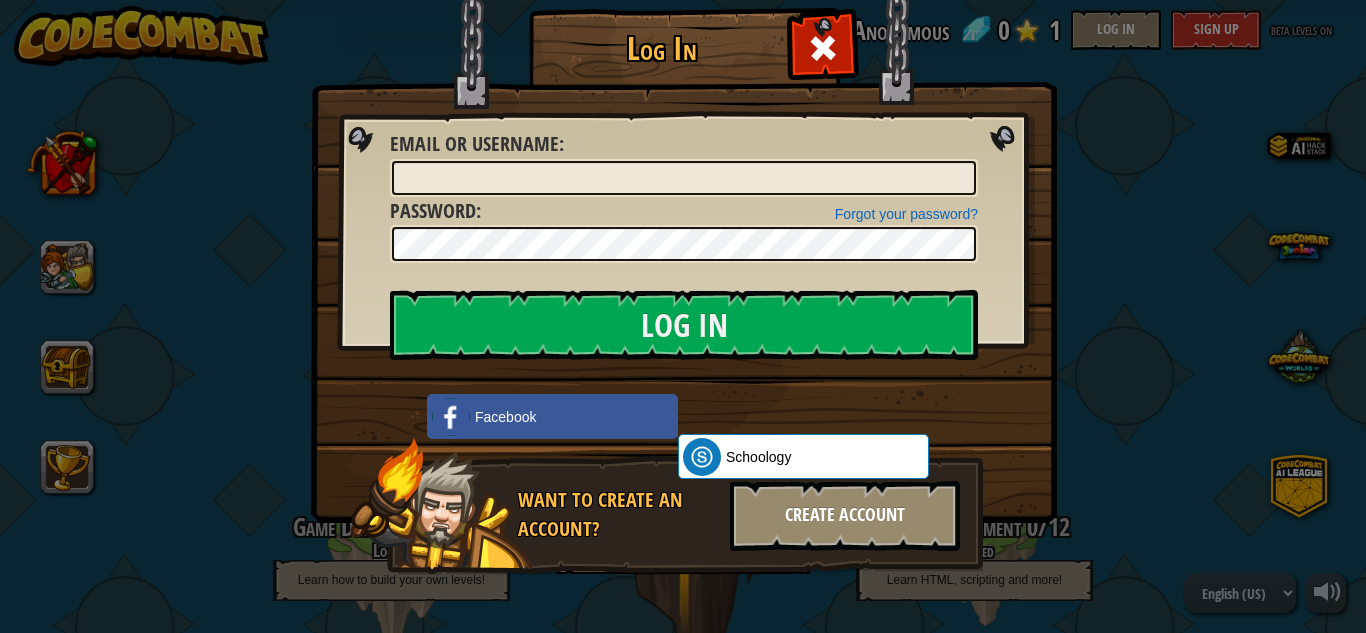 click on "Create Account" at bounding box center (845, 516) 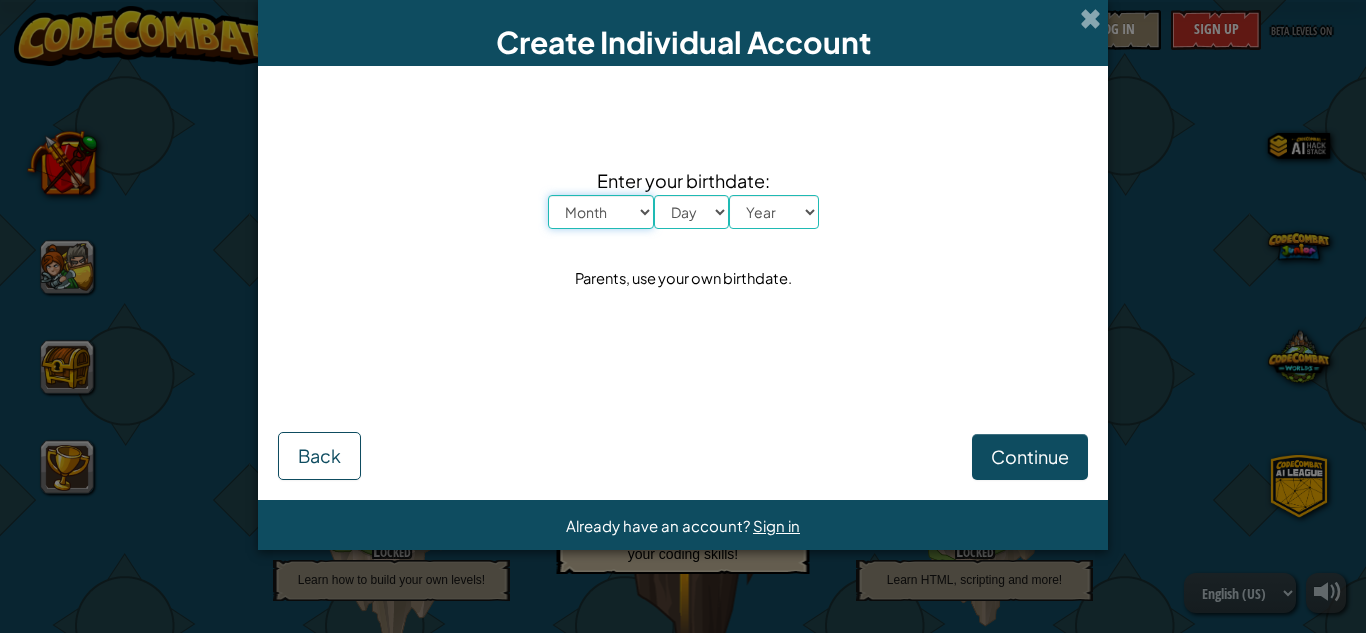 click on "Month January February March April May June July August September October November December" at bounding box center (601, 212) 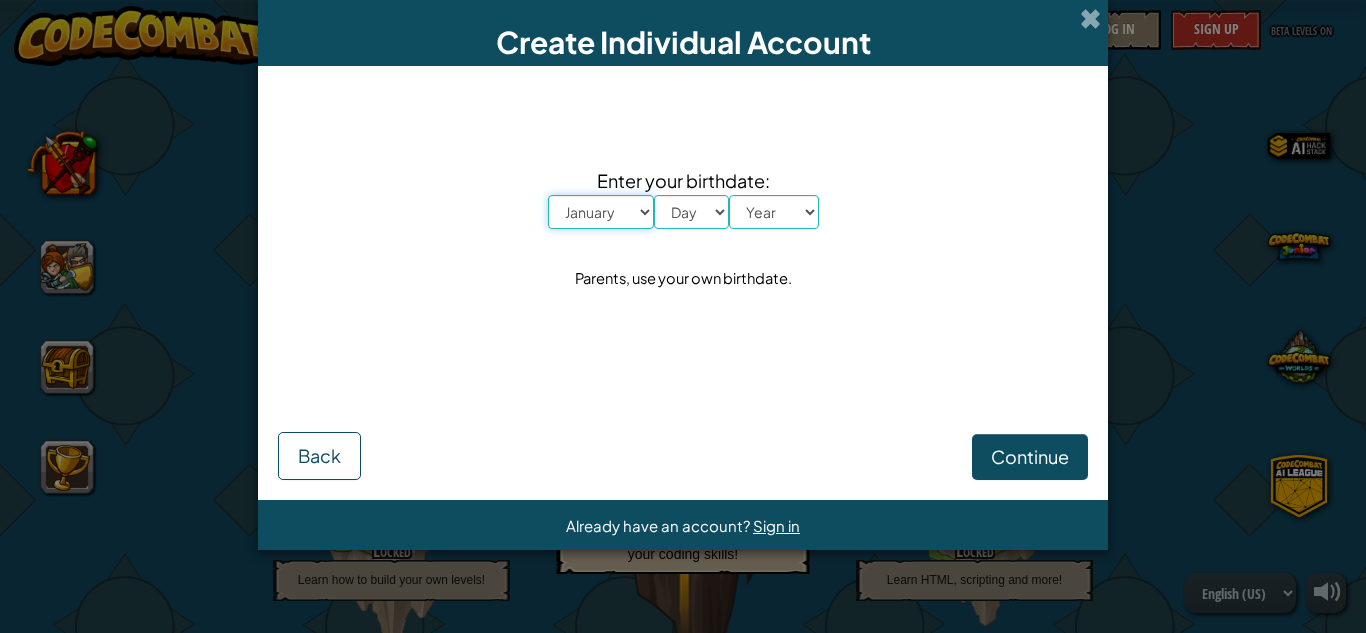 click on "Month January February March April May June July August September October November December" at bounding box center [601, 212] 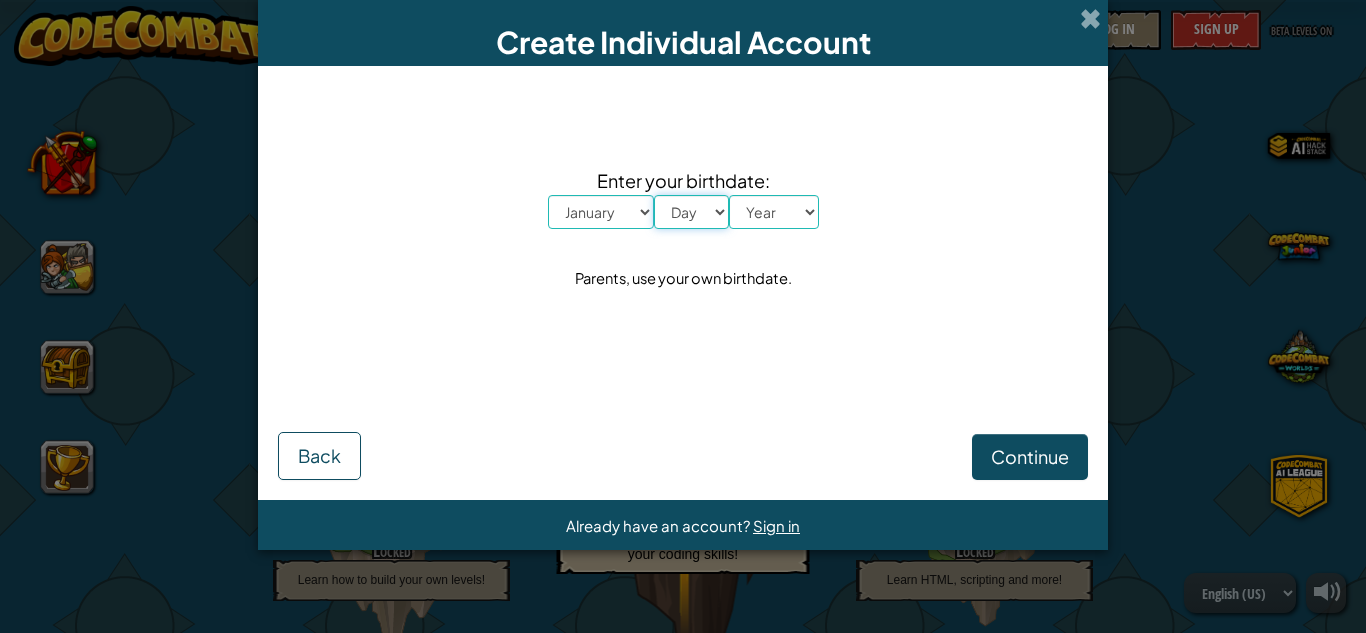 click on "Day 1 2 3 4 5 6 7 8 9 10 11 12 13 14 15 16 17 18 19 20 21 22 23 24 25 26 27 28 29 30 31" at bounding box center (691, 212) 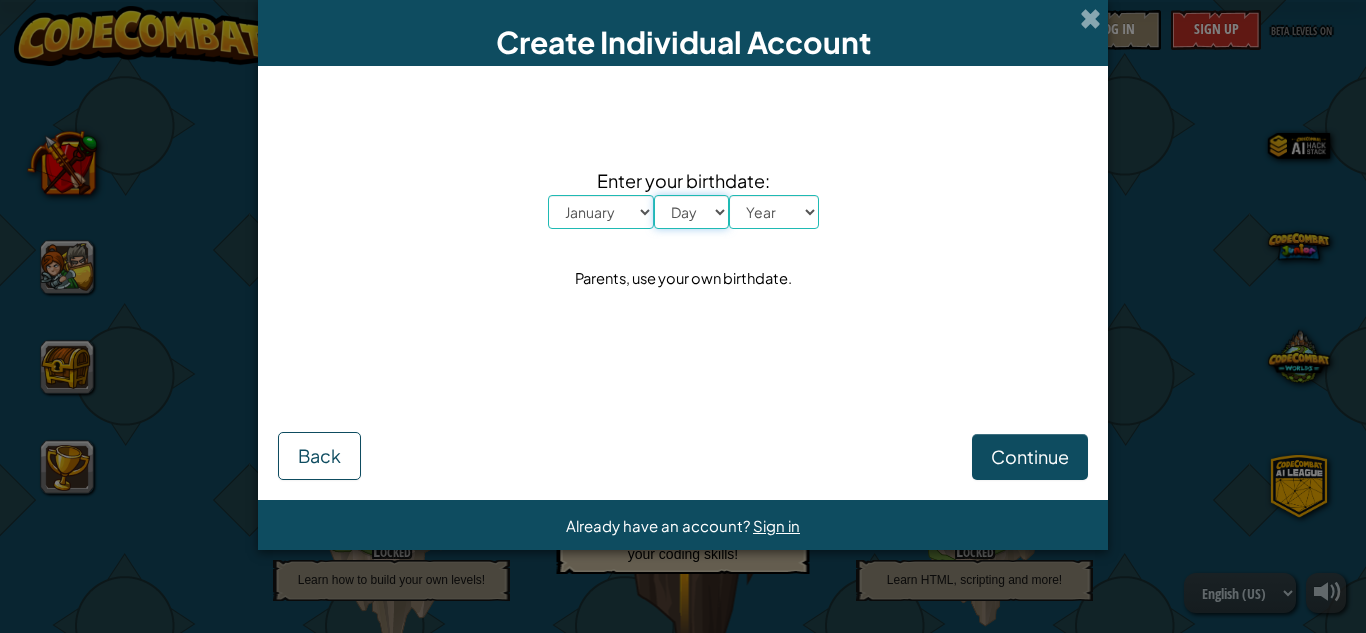 select on "1" 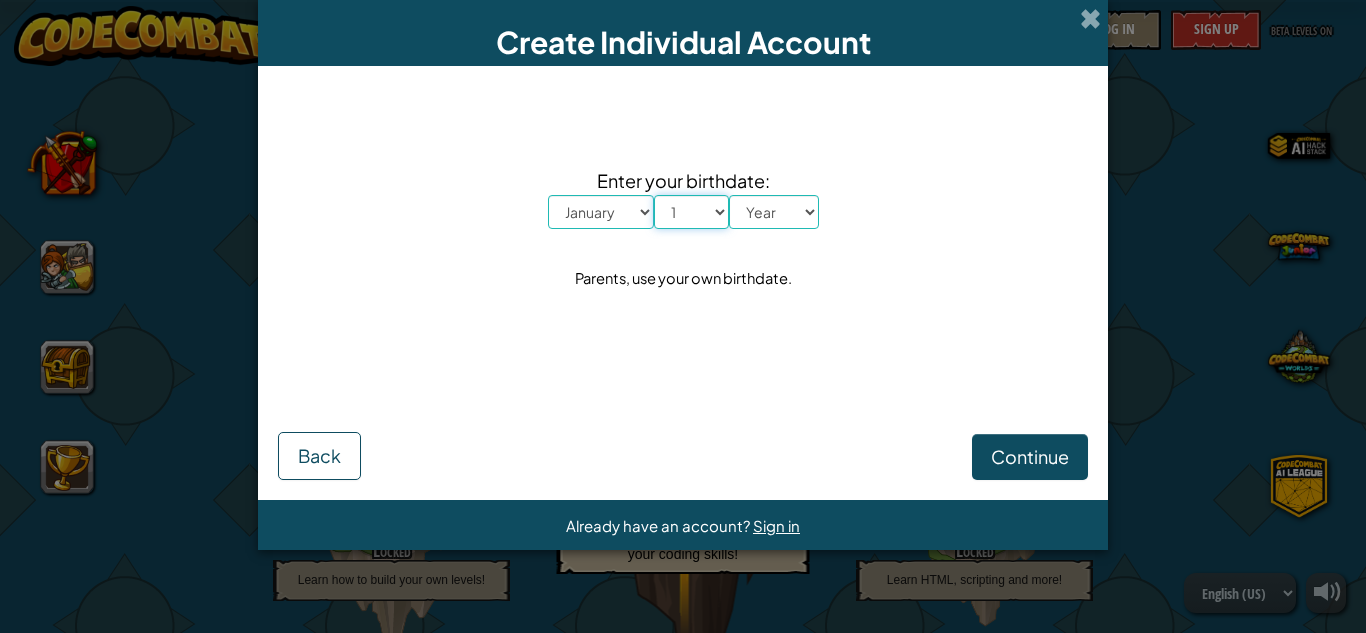 click on "Day 1 2 3 4 5 6 7 8 9 10 11 12 13 14 15 16 17 18 19 20 21 22 23 24 25 26 27 28 29 30 31" at bounding box center (691, 212) 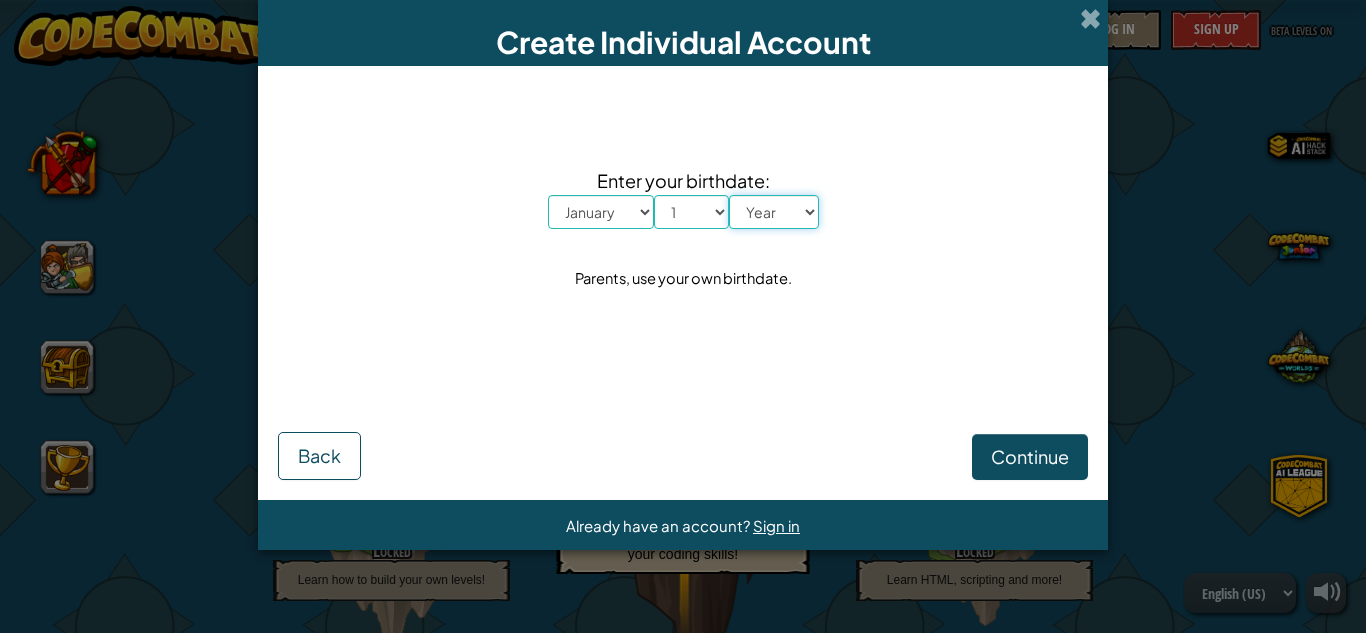 click on "Year 2025 2024 2023 2022 2021 2020 2019 2018 2017 2016 2015 2014 2013 2012 2011 2010 2009 2008 2007 2006 2005 2004 2003 2002 2001 2000 1999 1998 1997 1996 1995 1994 1993 1992 1991 1990 1989 1988 1987 1986 1985 1984 1983 1982 1981 1980 1979 1978 1977 1976 1975 1974 1973 1972 1971 1970 1969 1968 1967 1966 1965 1964 1963 1962 1961 1960 1959 1958 1957 1956 1955 1954 1953 1952 1951 1950 1949 1948 1947 1946 1945 1944 1943 1942 1941 1940 1939 1938 1937 1936 1935 1934 1933 1932 1931 1930 1929 1928 1927 1926" at bounding box center (774, 212) 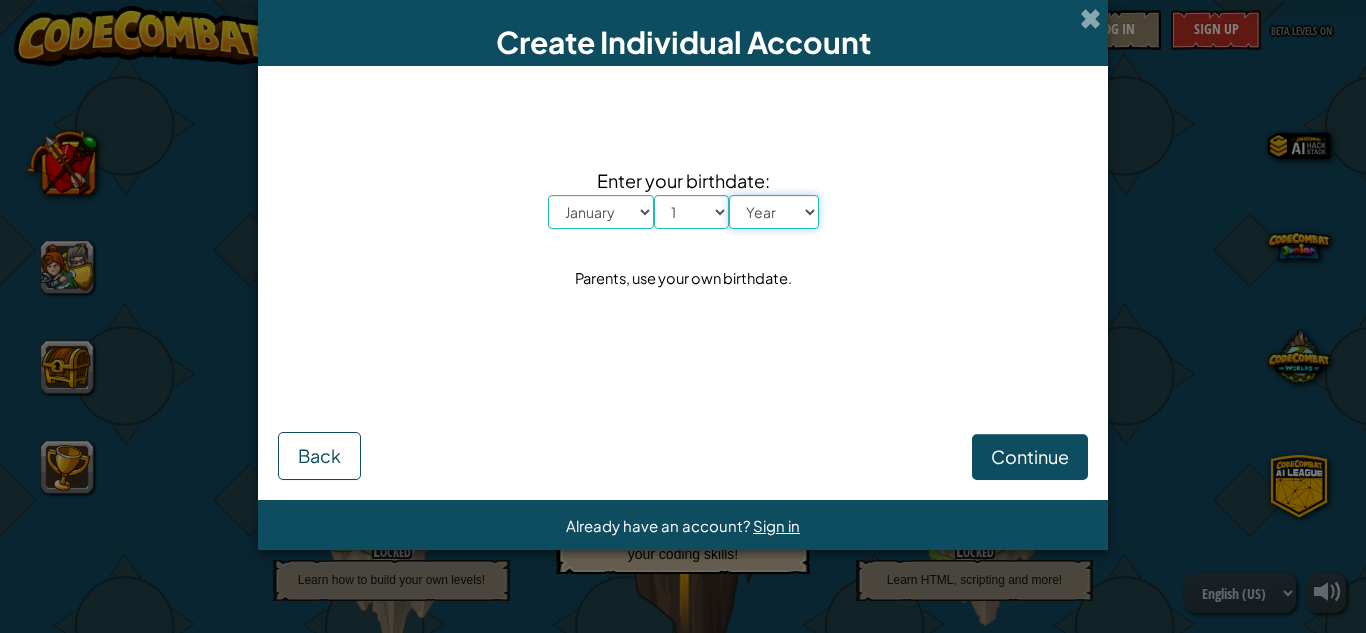 select on "1991" 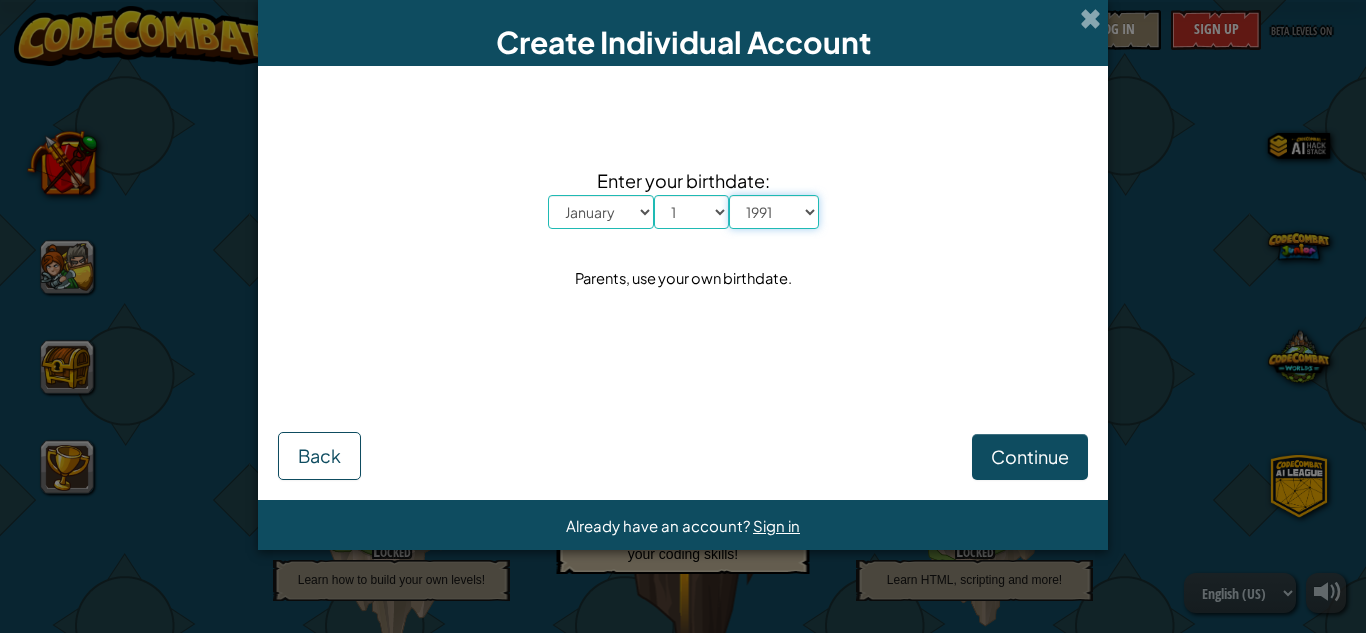 click on "Year 2025 2024 2023 2022 2021 2020 2019 2018 2017 2016 2015 2014 2013 2012 2011 2010 2009 2008 2007 2006 2005 2004 2003 2002 2001 2000 1999 1998 1997 1996 1995 1994 1993 1992 1991 1990 1989 1988 1987 1986 1985 1984 1983 1982 1981 1980 1979 1978 1977 1976 1975 1974 1973 1972 1971 1970 1969 1968 1967 1966 1965 1964 1963 1962 1961 1960 1959 1958 1957 1956 1955 1954 1953 1952 1951 1950 1949 1948 1947 1946 1945 1944 1943 1942 1941 1940 1939 1938 1937 1936 1935 1934 1933 1932 1931 1930 1929 1928 1927 1926" at bounding box center [774, 212] 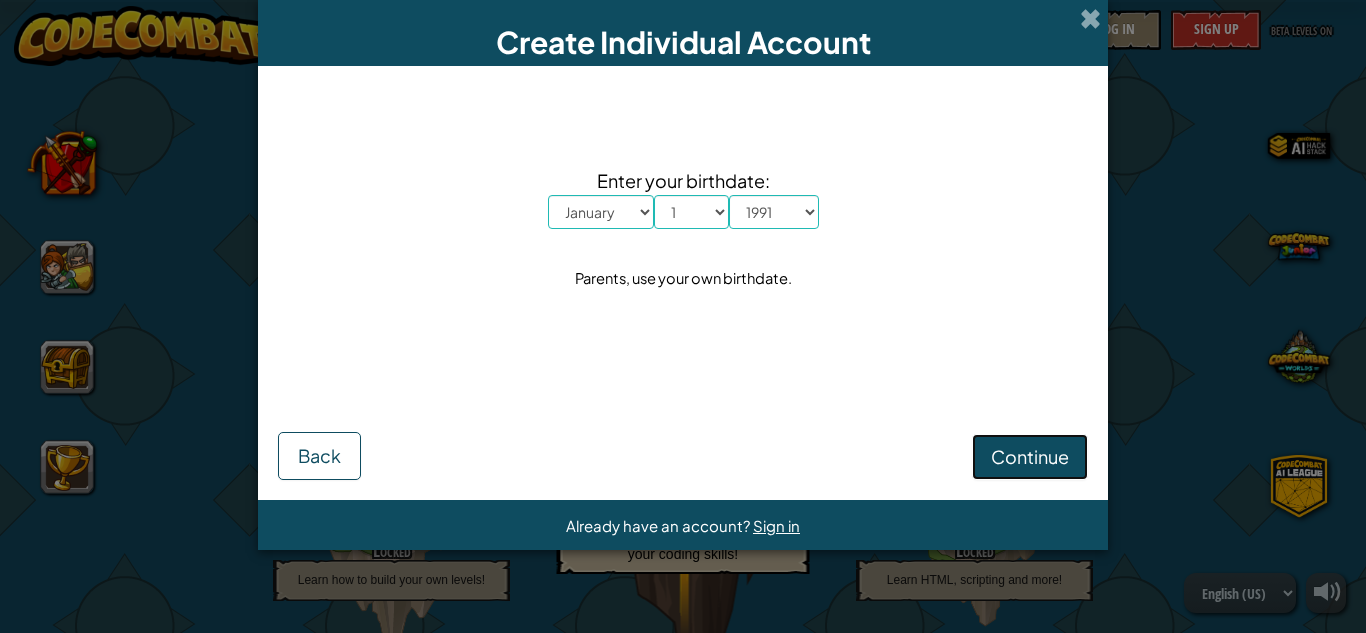 click on "Continue" at bounding box center (1030, 456) 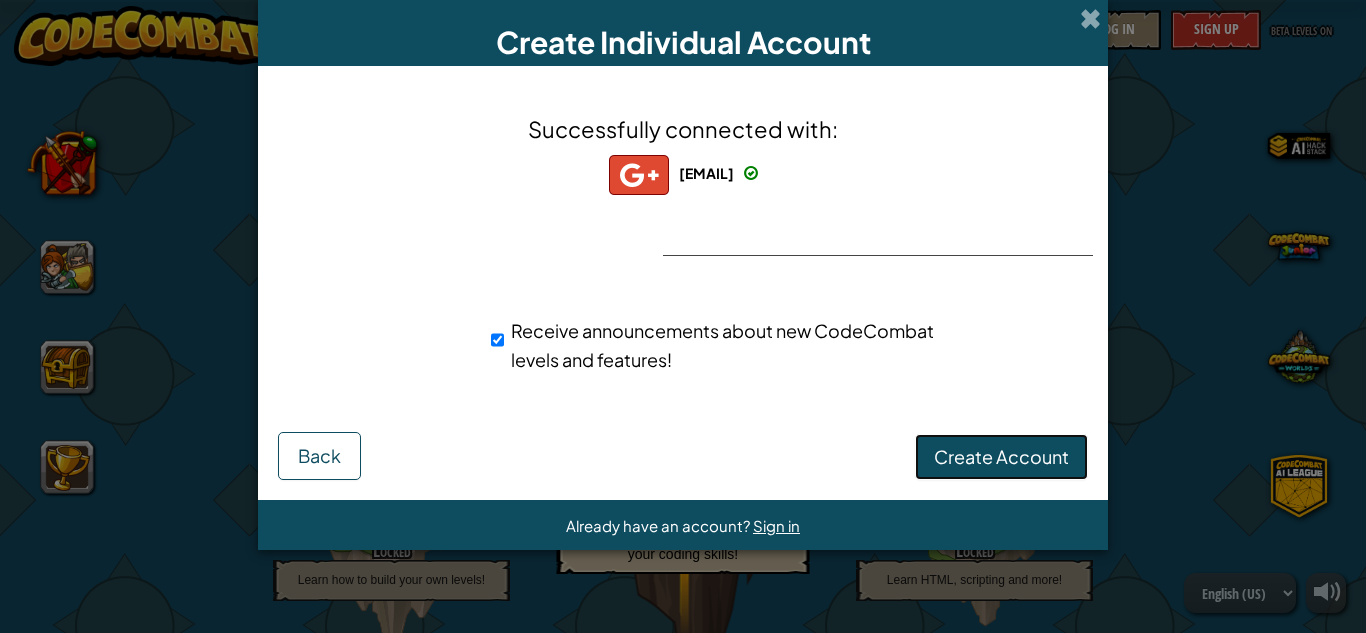 click on "Create Account" at bounding box center (1001, 456) 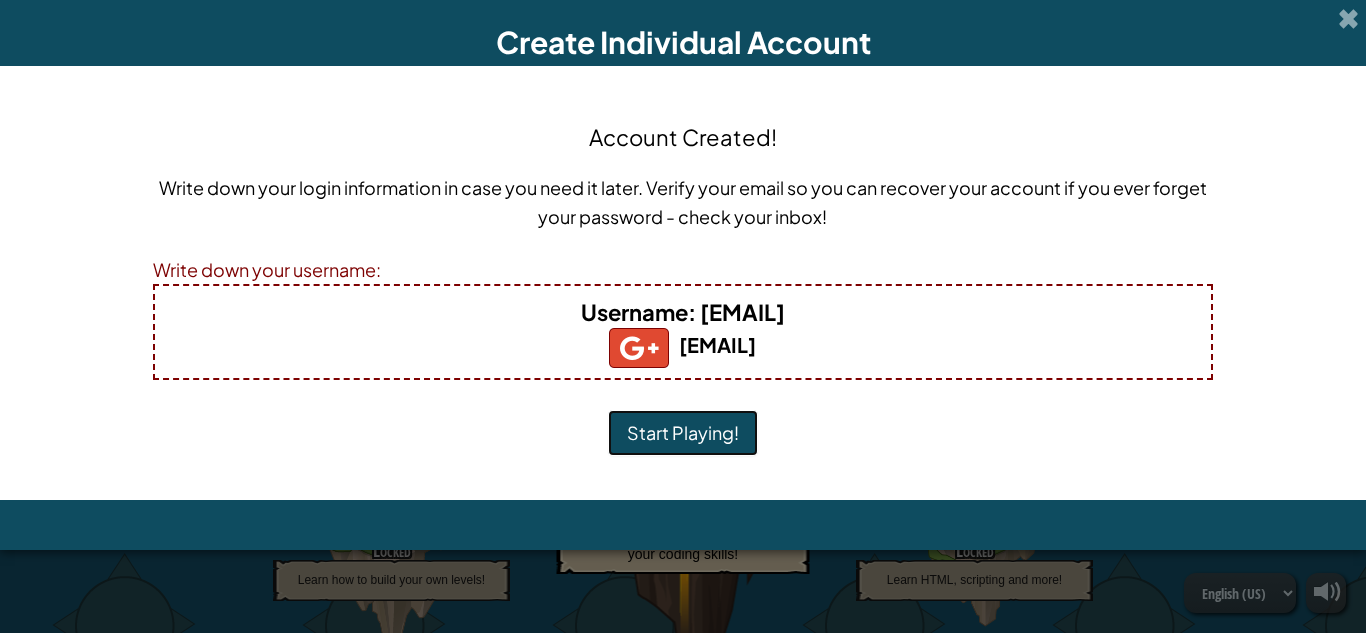 click on "Start Playing!" at bounding box center [683, 433] 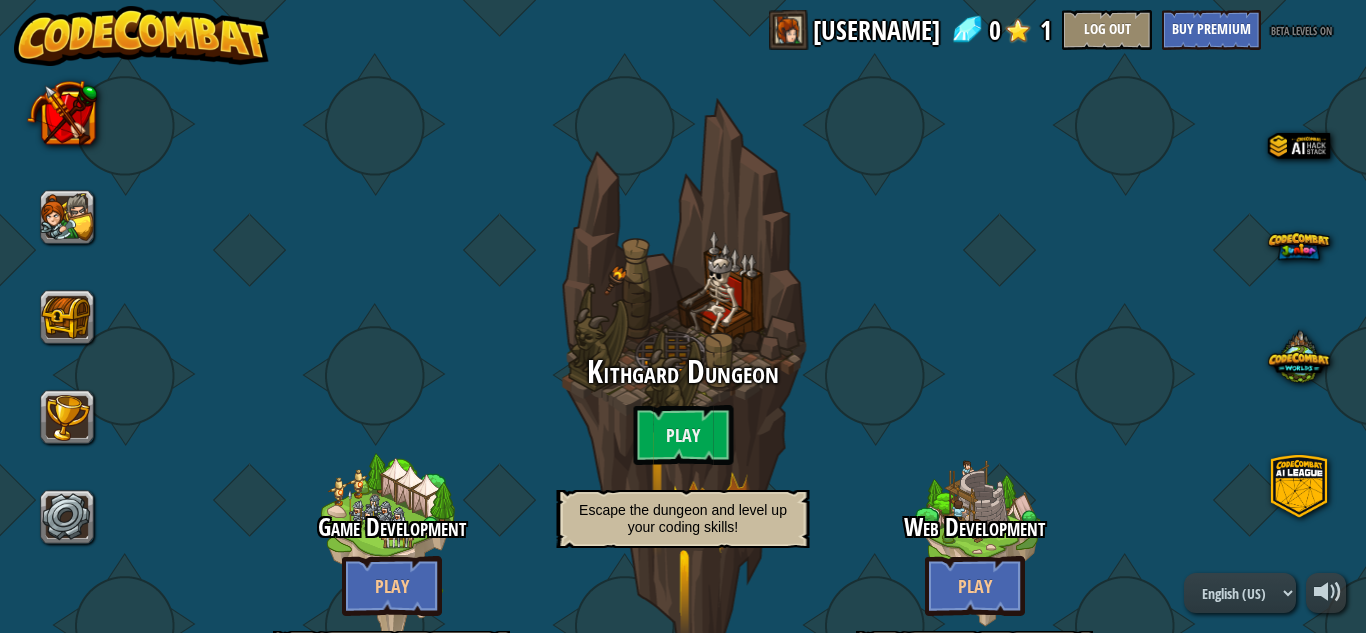 scroll, scrollTop: 0, scrollLeft: 0, axis: both 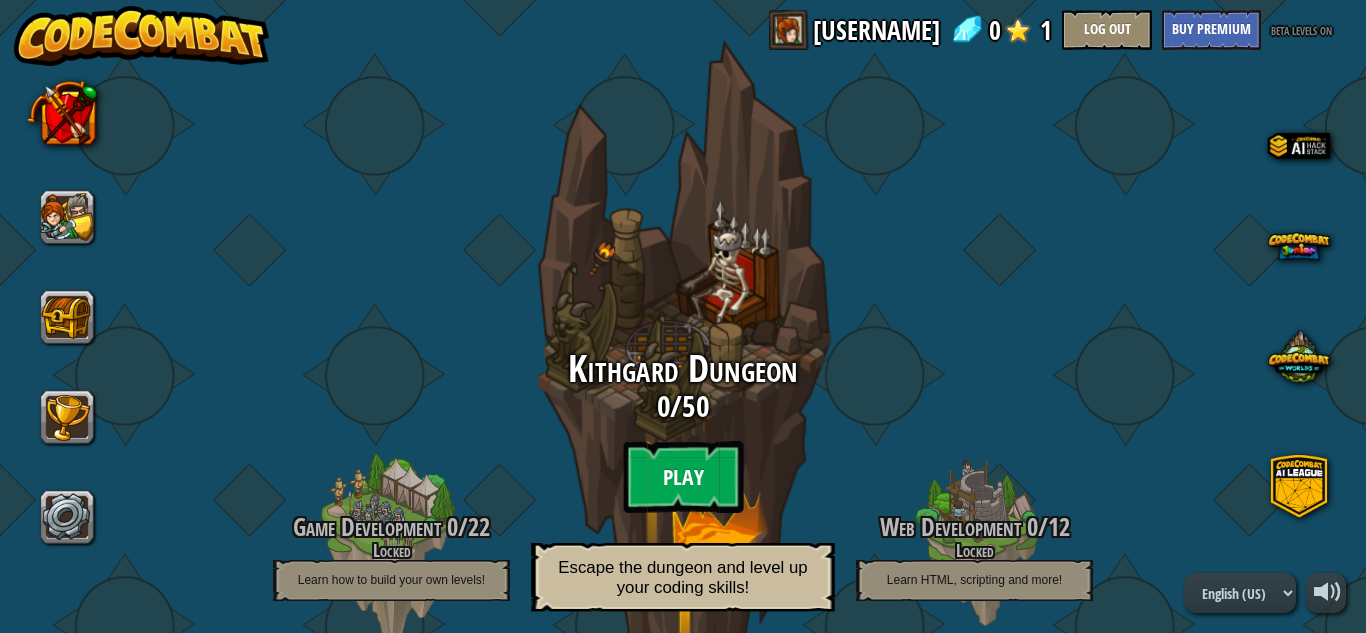 click on "Play" at bounding box center [683, 477] 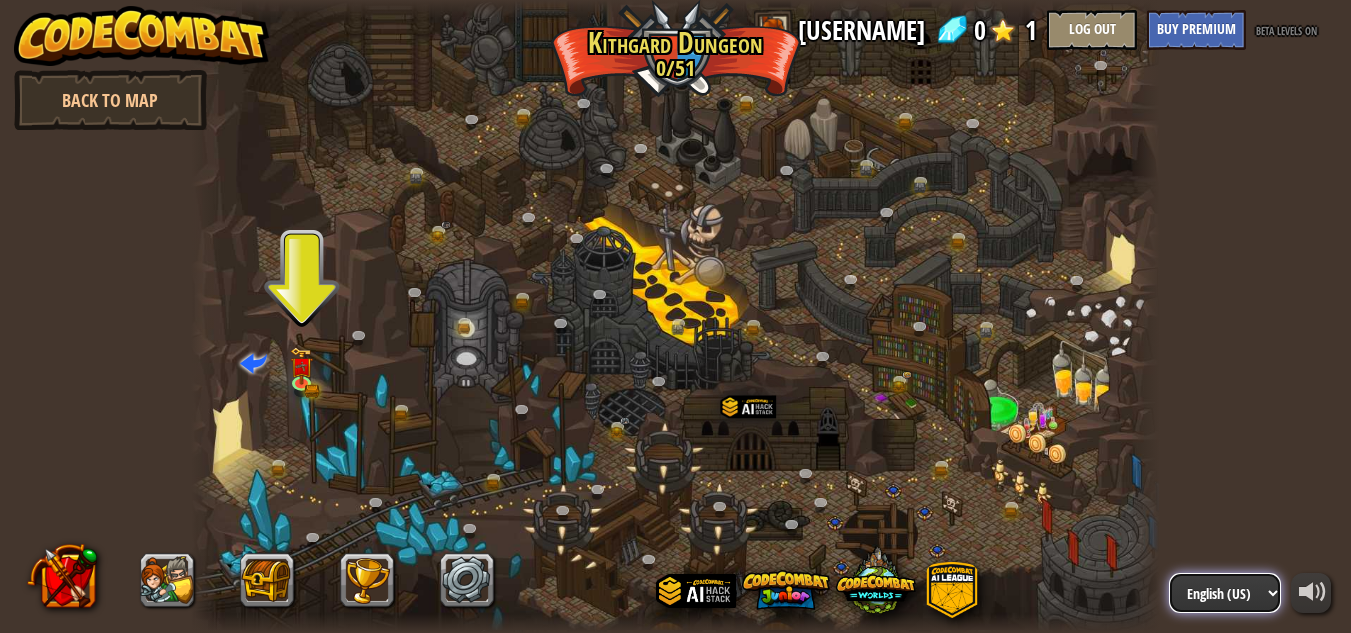 click on "English (US) English (UK) 简体中文 繁體中文 русский español (ES) español (América Latina) français Português (Portugal) Português (Brasil) ---------------------------------- العربية azərbaycan dili български език Català čeština dansk Deutsch (Deutschland) Deutsch (Österreich) Deutsch (Schweiz) Eesti Ελληνικά Esperanto Filipino فارسی Galego 한국어 ʻŌlelo Hawaiʻi עברית hrvatski jezik magyar Bahasa Indonesia Italiano қазақ тілі lietuvių kalba latviešu te reo Māori Македонски मानक हिन्दी Монгол хэл Bahasa Melayu မြန်မာစကား Nederlands (België) Nederlands (Nederland) 日本語 Norsk Bokmål Norsk Nynorsk O'zbekcha Polski limba română српски slovenčina slovenščina suomi Svenska ไทย Türkçe українська اُردُو Tiếng Việt 吴语 吳語" at bounding box center (1225, 593) 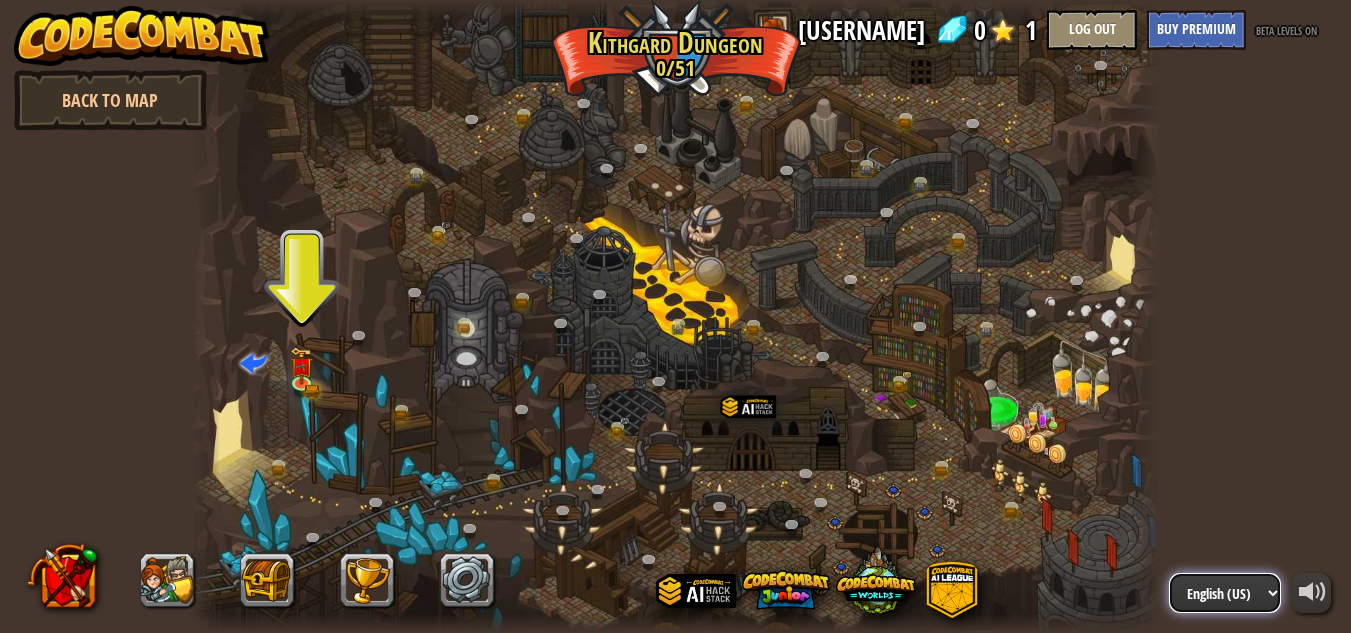 select on "id" 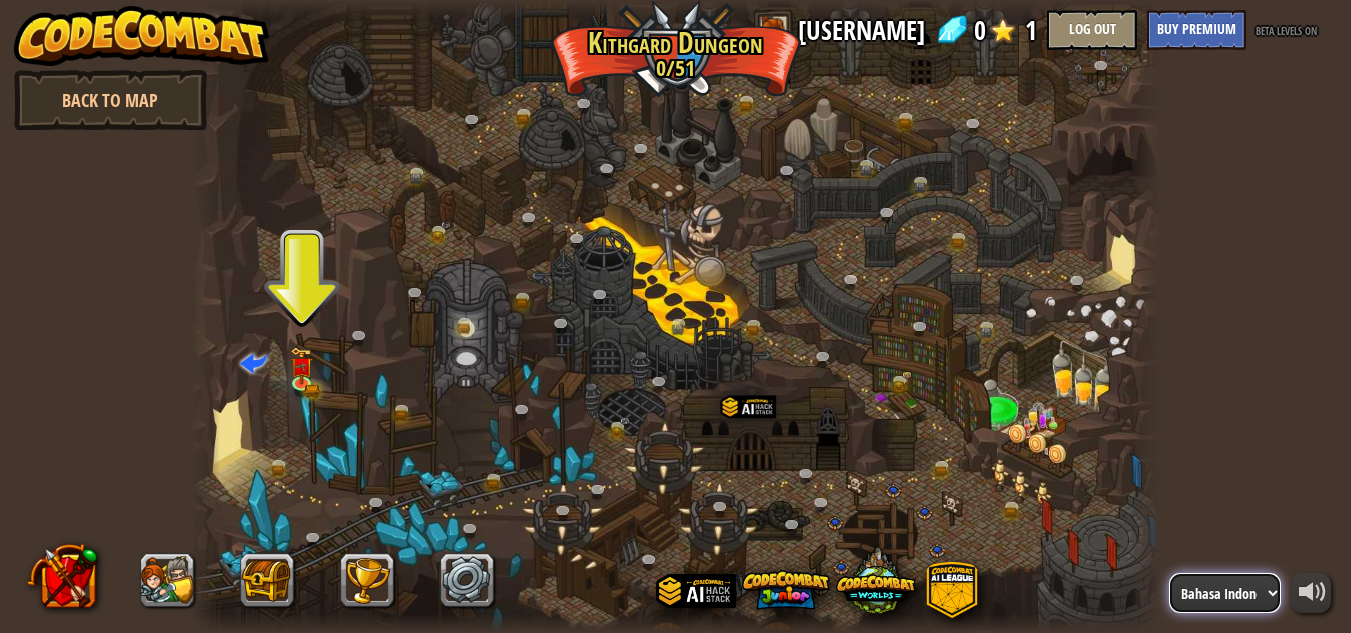 click on "English (US) English (UK) 简体中文 繁體中文 русский español (ES) español (América Latina) français Português (Portugal) Português (Brasil) ---------------------------------- العربية azərbaycan dili български език Català čeština dansk Deutsch (Deutschland) Deutsch (Österreich) Deutsch (Schweiz) Eesti Ελληνικά Esperanto Filipino فارسی Galego 한국어 ʻŌlelo Hawaiʻi עברית hrvatski jezik magyar Bahasa Indonesia Italiano қазақ тілі lietuvių kalba latviešu te reo Māori Македонски मानक हिन्दी Монгол хэл Bahasa Melayu မြန်မာစကား Nederlands (België) Nederlands (Nederland) 日本語 Norsk Bokmål Norsk Nynorsk O'zbekcha Polski limba română српски slovenčina slovenščina suomi Svenska ไทย Türkçe українська اُردُو Tiếng Việt 吴语 吳語" at bounding box center (1225, 593) 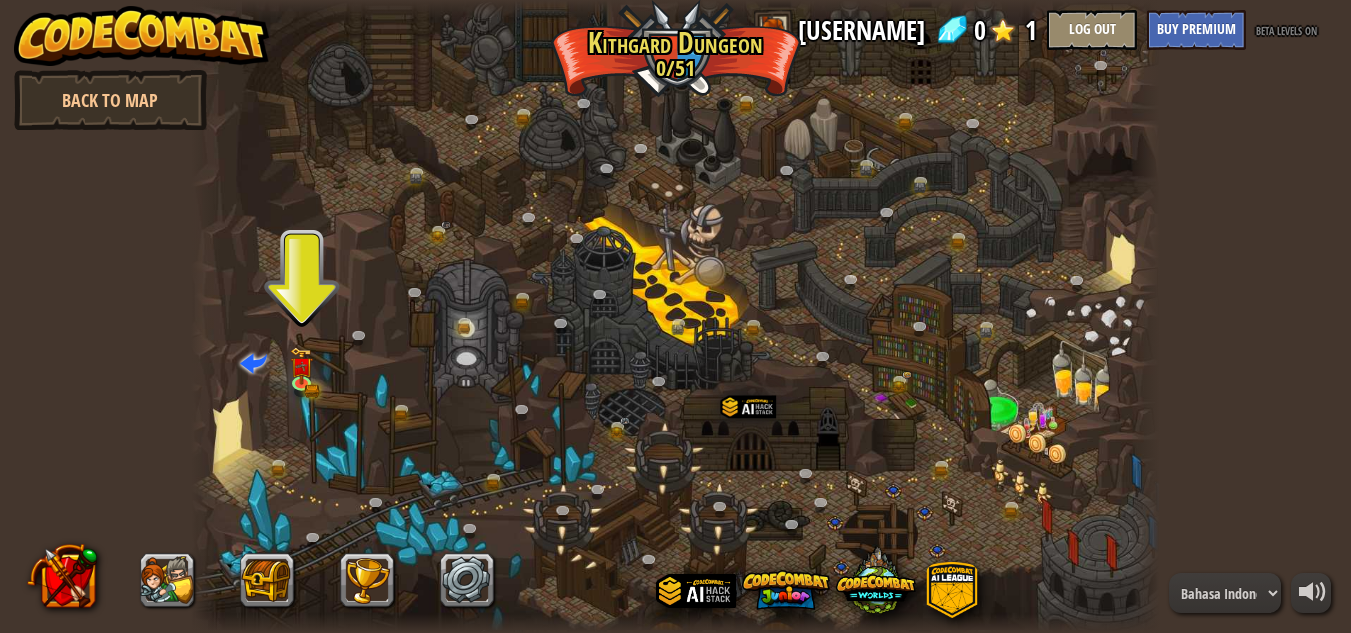 select on "id" 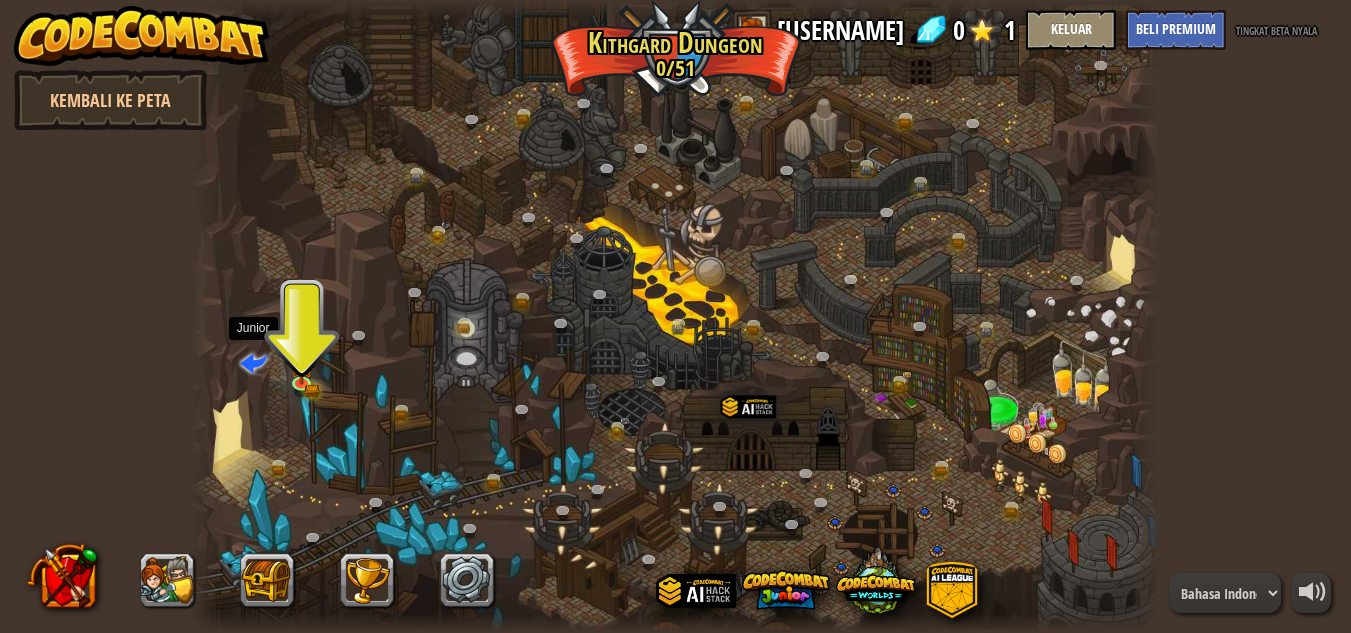 click at bounding box center (253, 361) 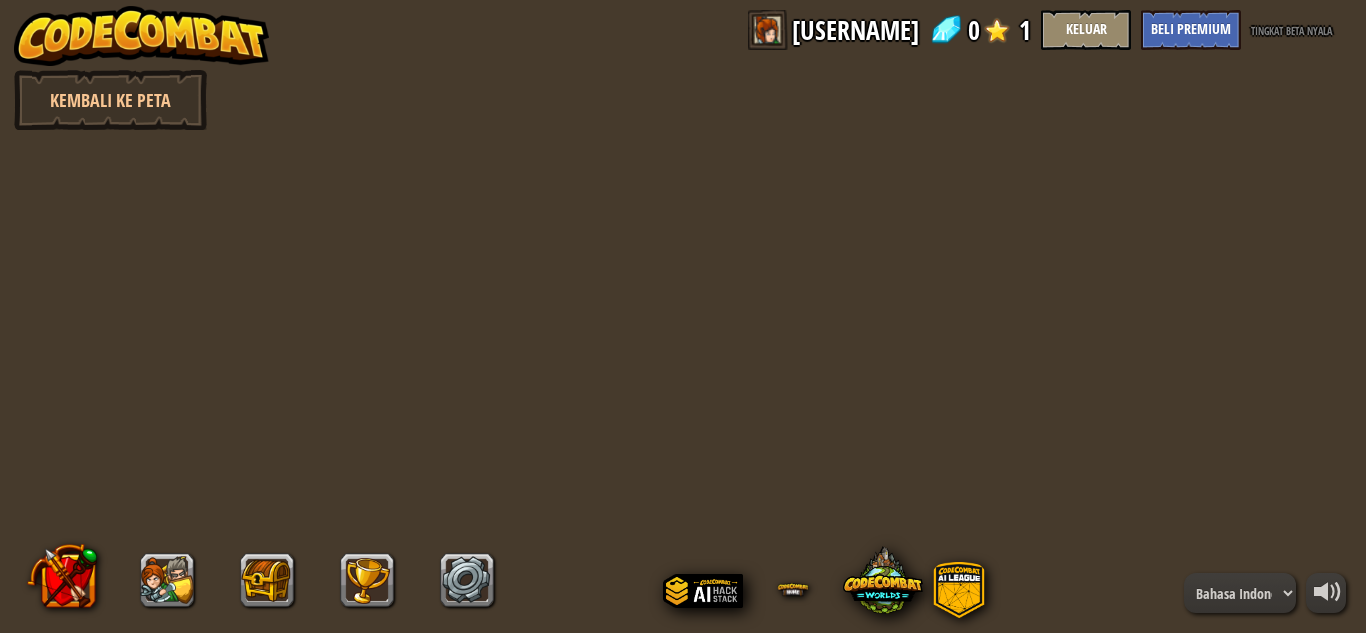 select on "id" 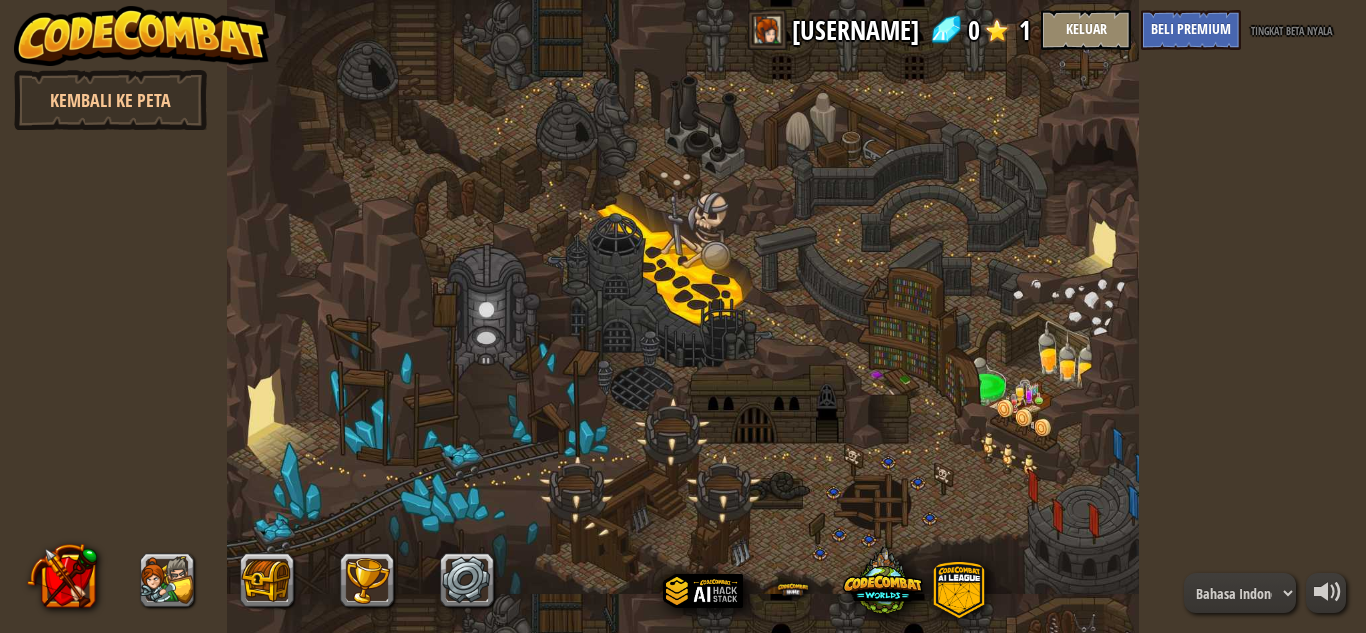 select on "id" 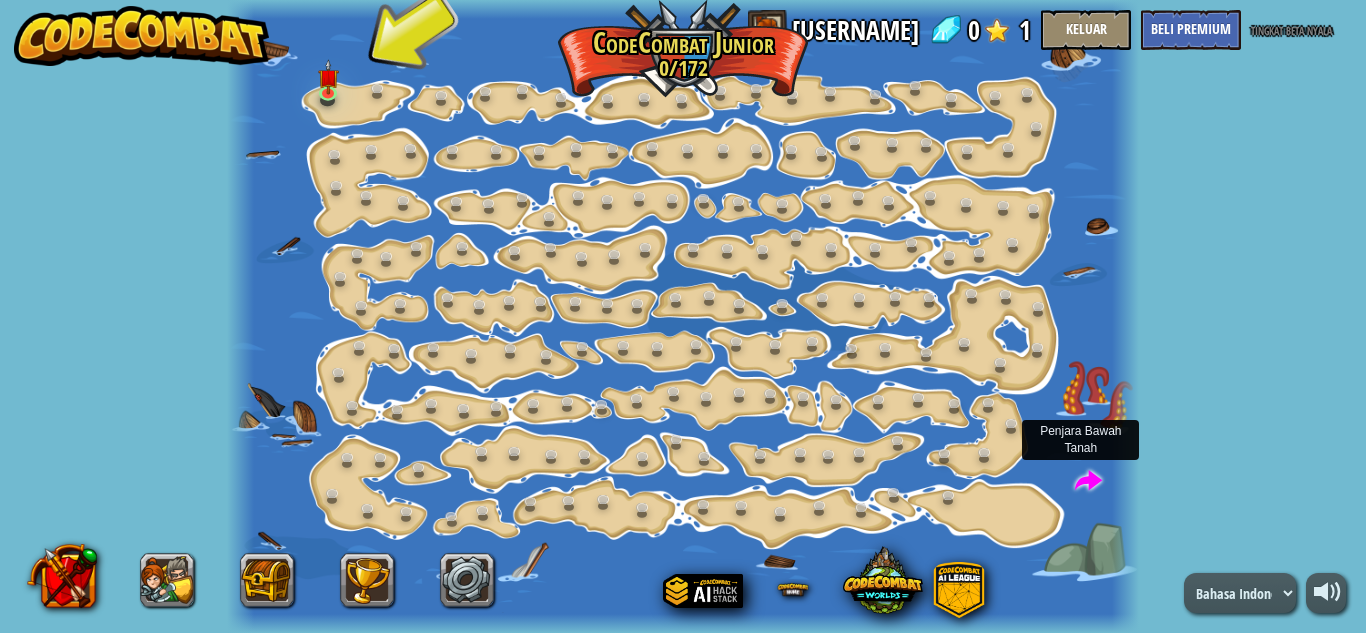 click at bounding box center [1088, 481] 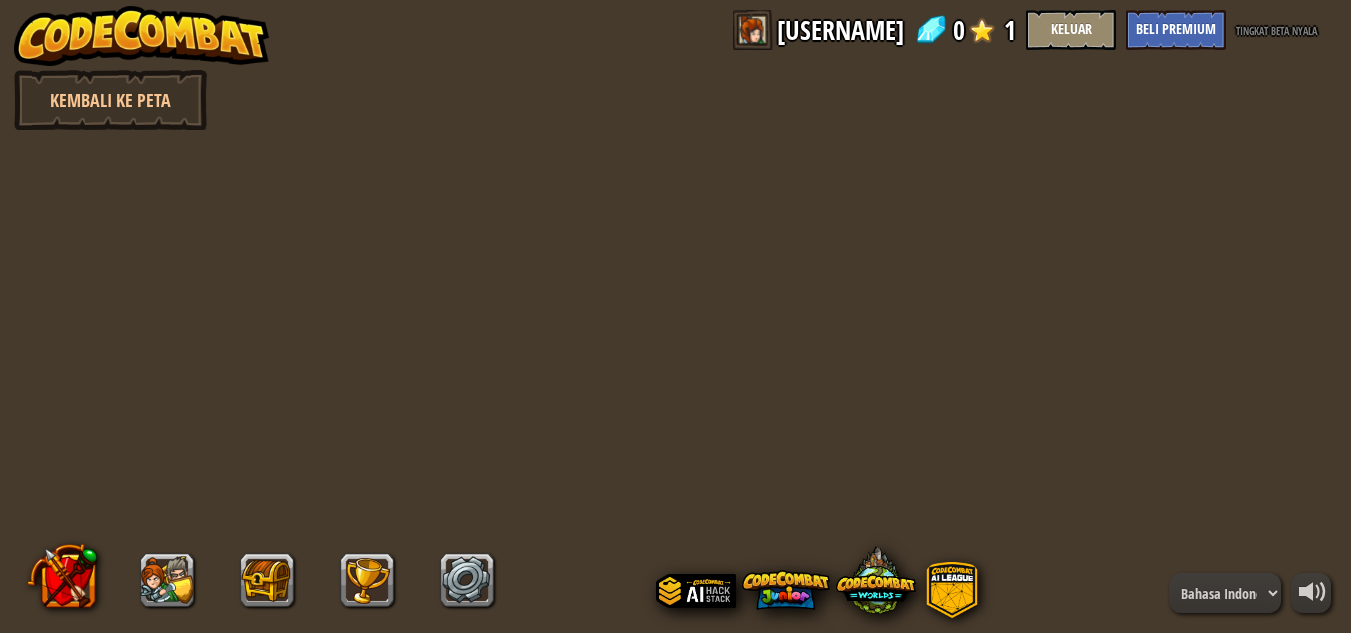select on "id" 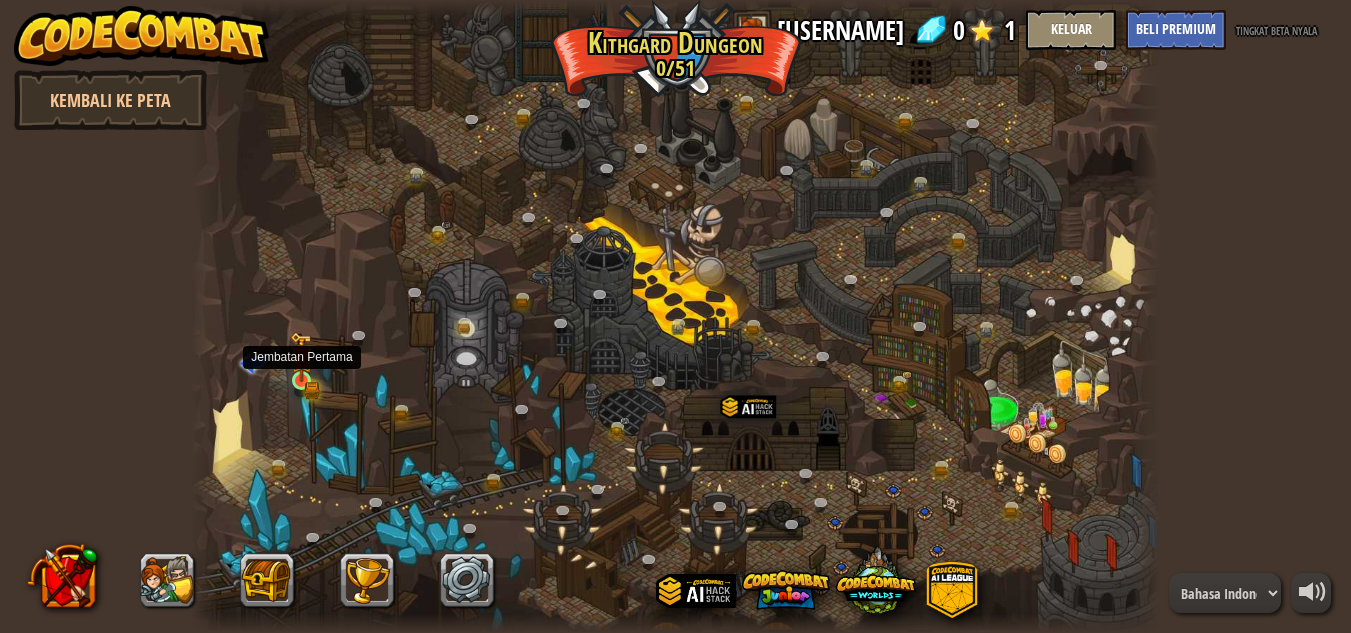 click at bounding box center (301, 357) 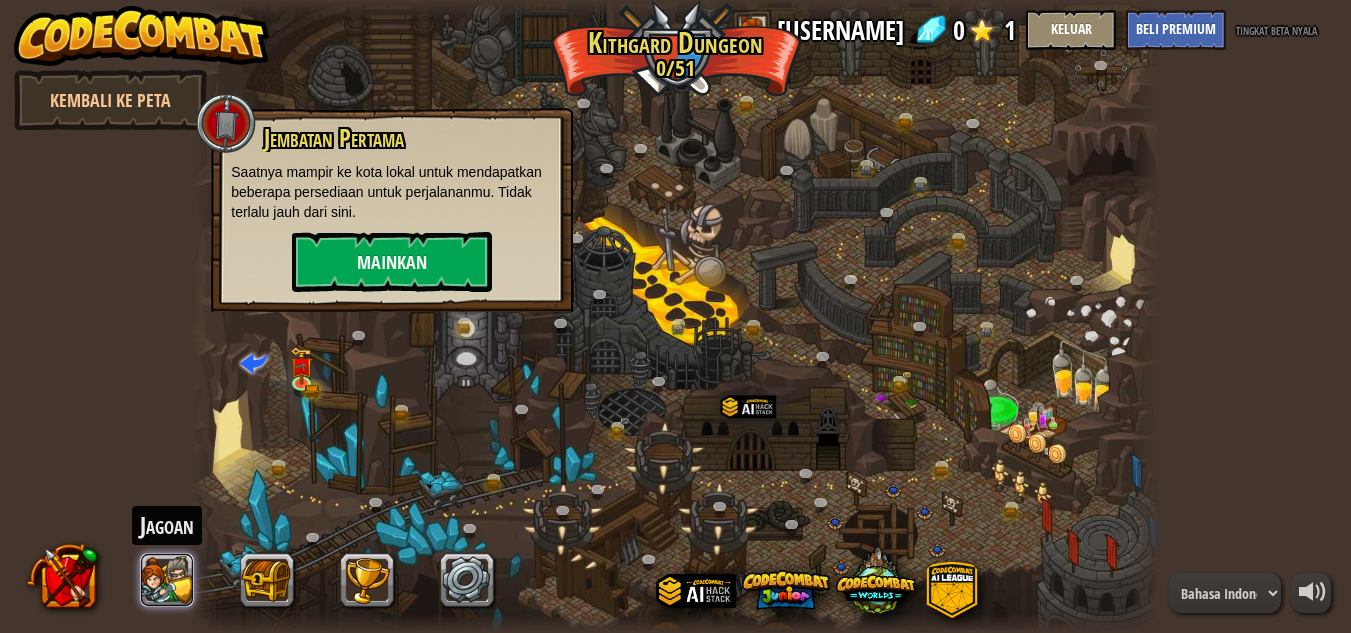 click at bounding box center (167, 581) 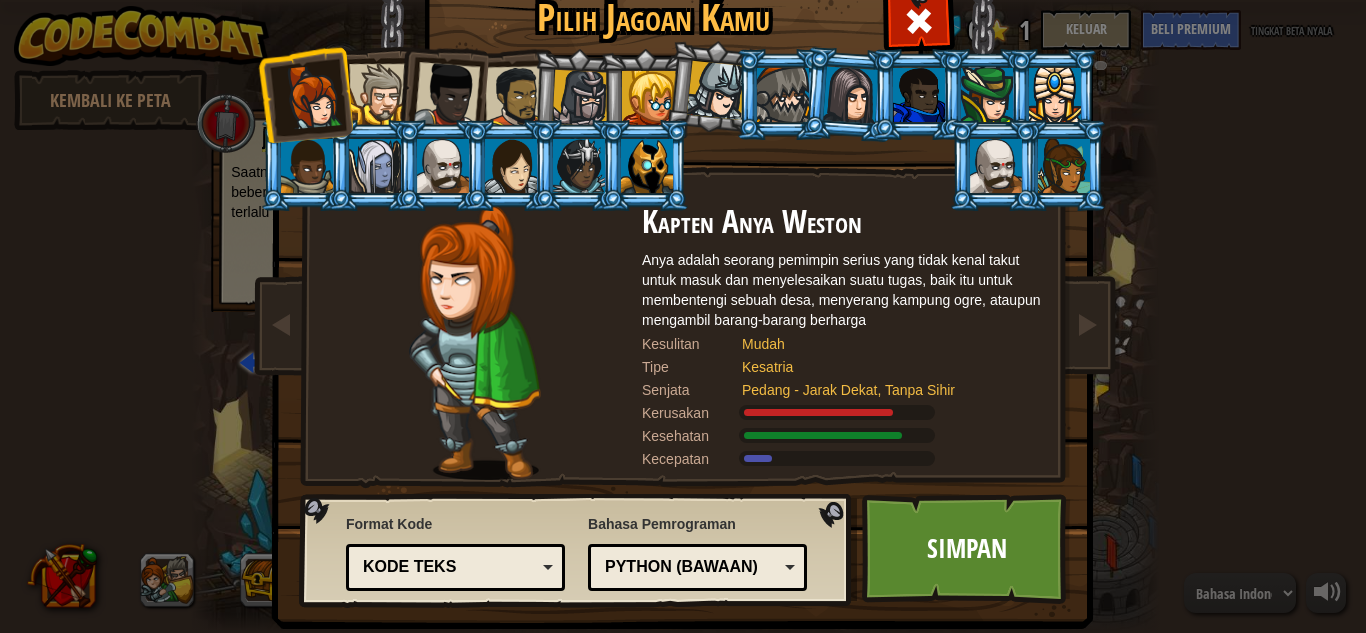 click at bounding box center (379, 94) 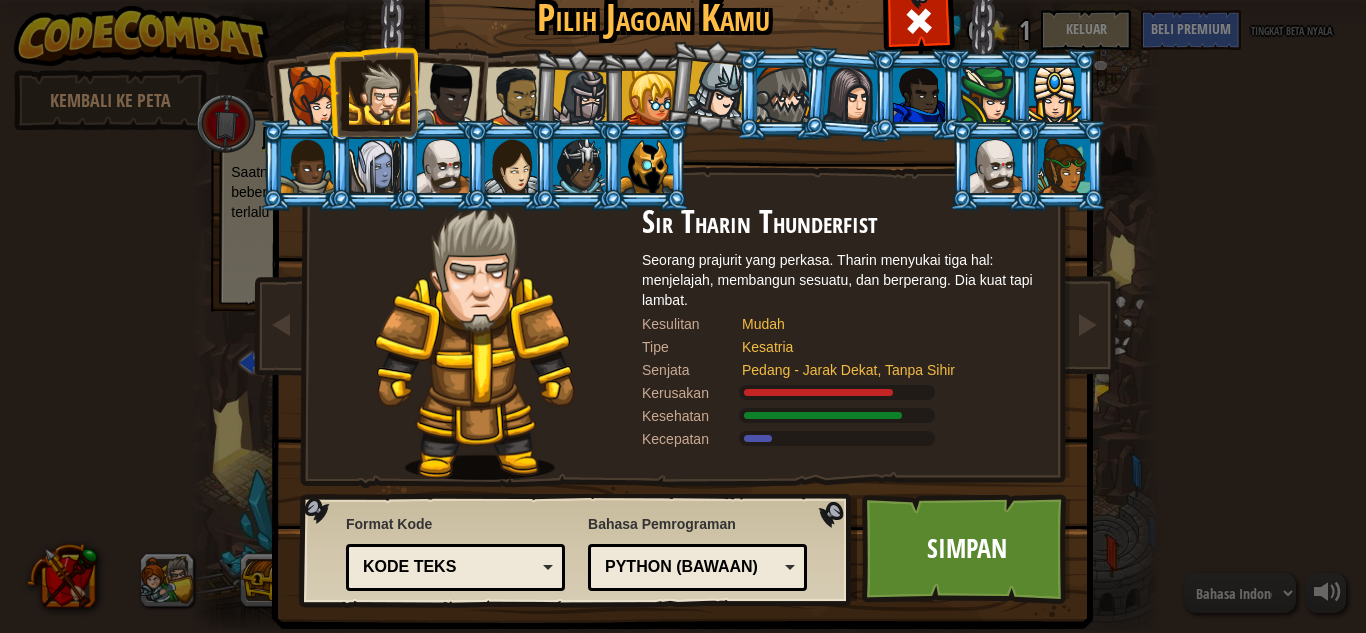 click at bounding box center (647, 166) 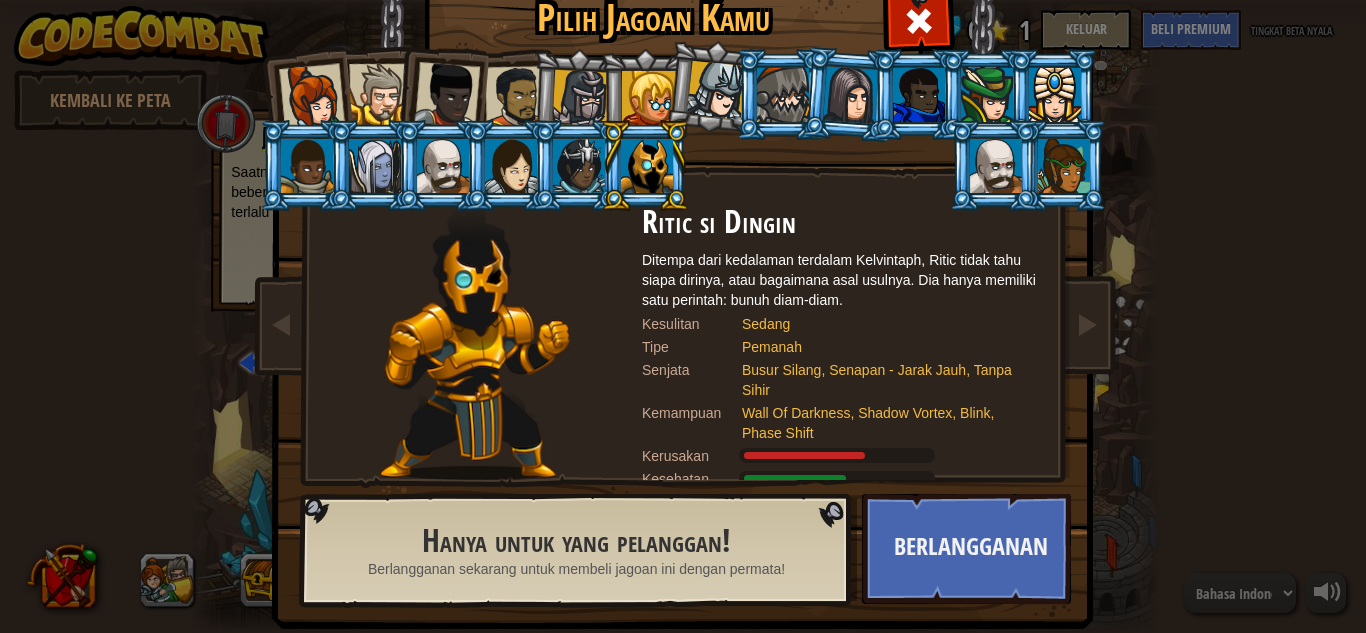 click at bounding box center [516, 97] 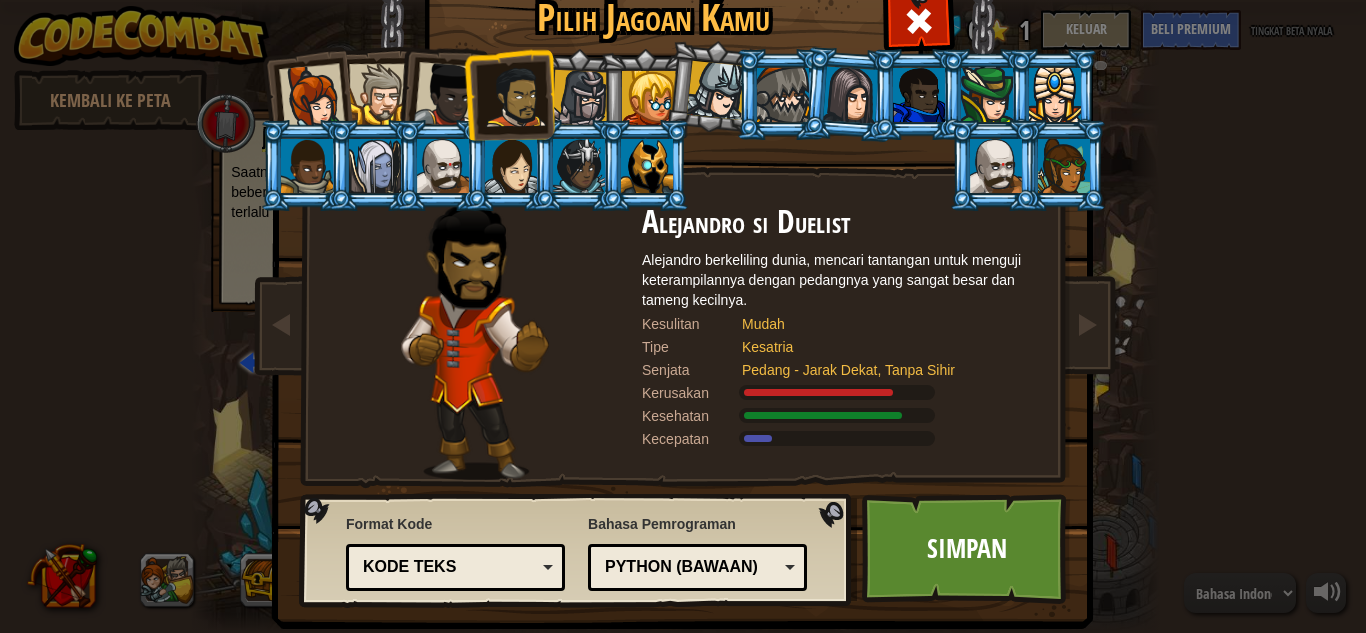 click at bounding box center [580, 98] 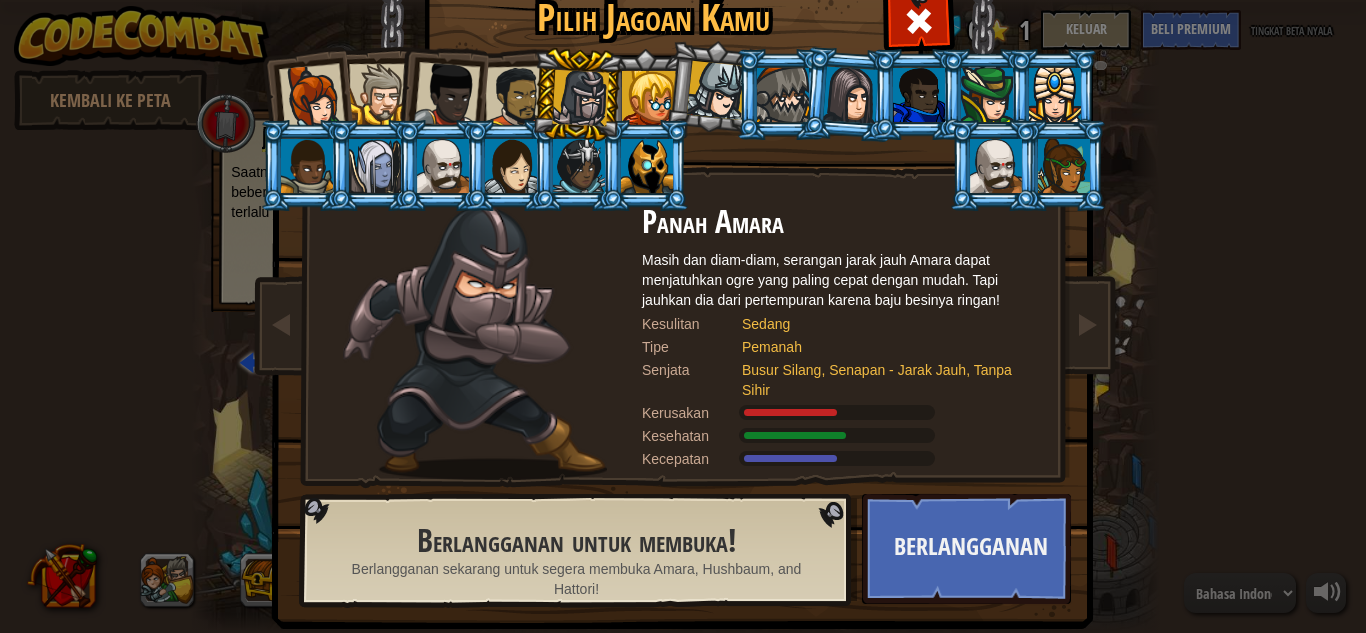 click at bounding box center (516, 97) 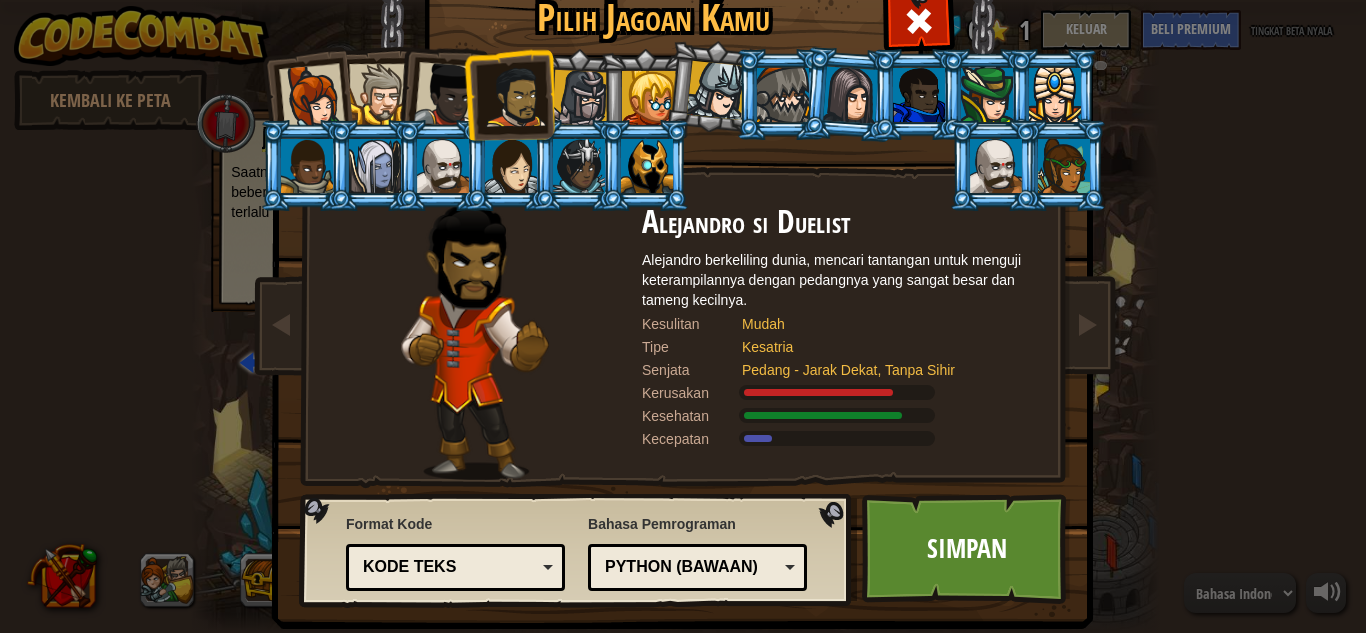 click at bounding box center [447, 95] 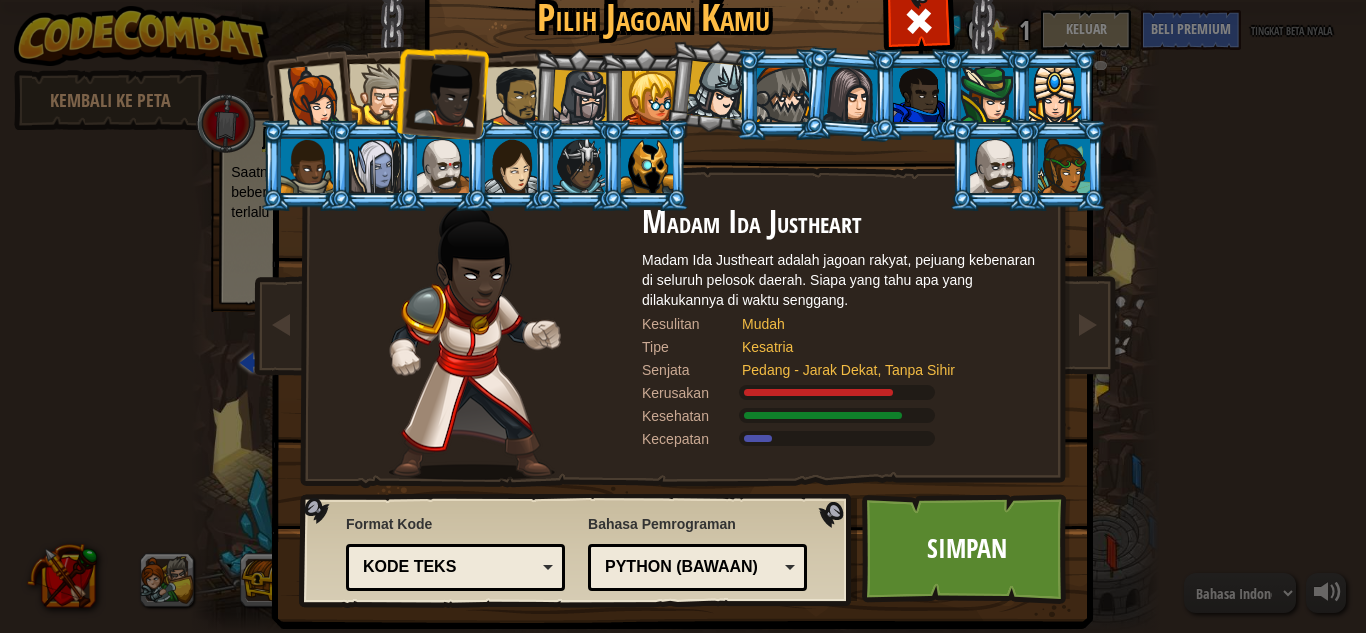 click at bounding box center [379, 94] 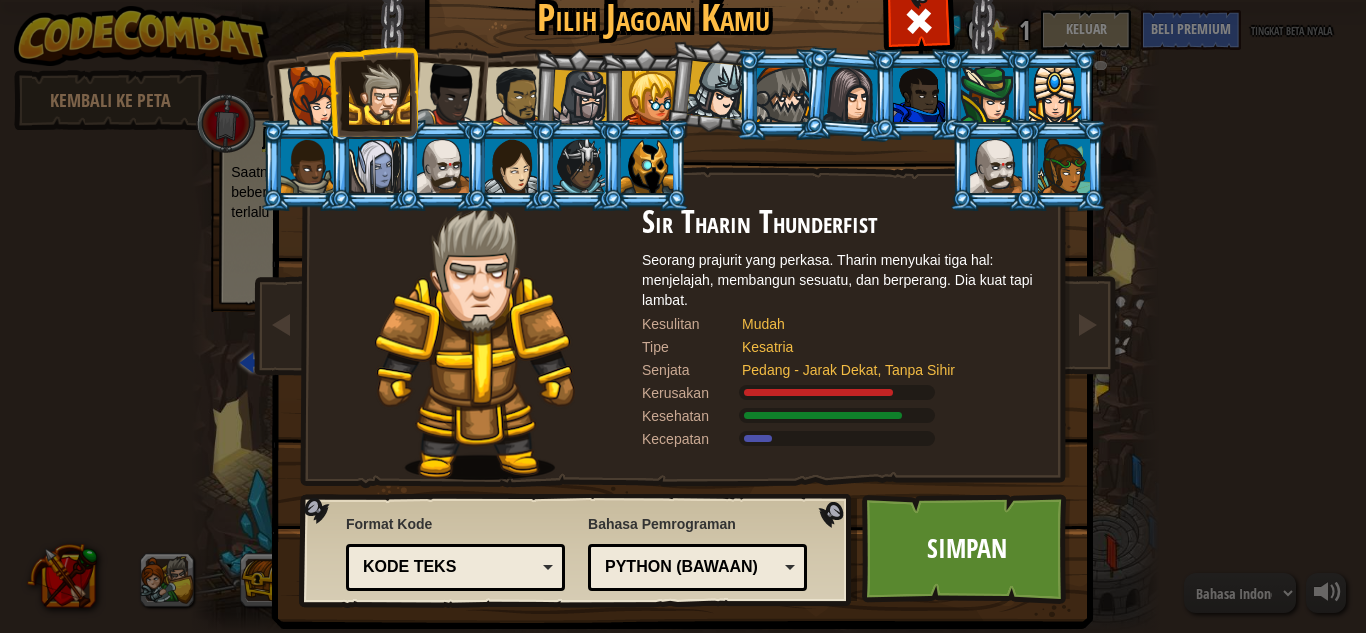 click at bounding box center (373, 91) 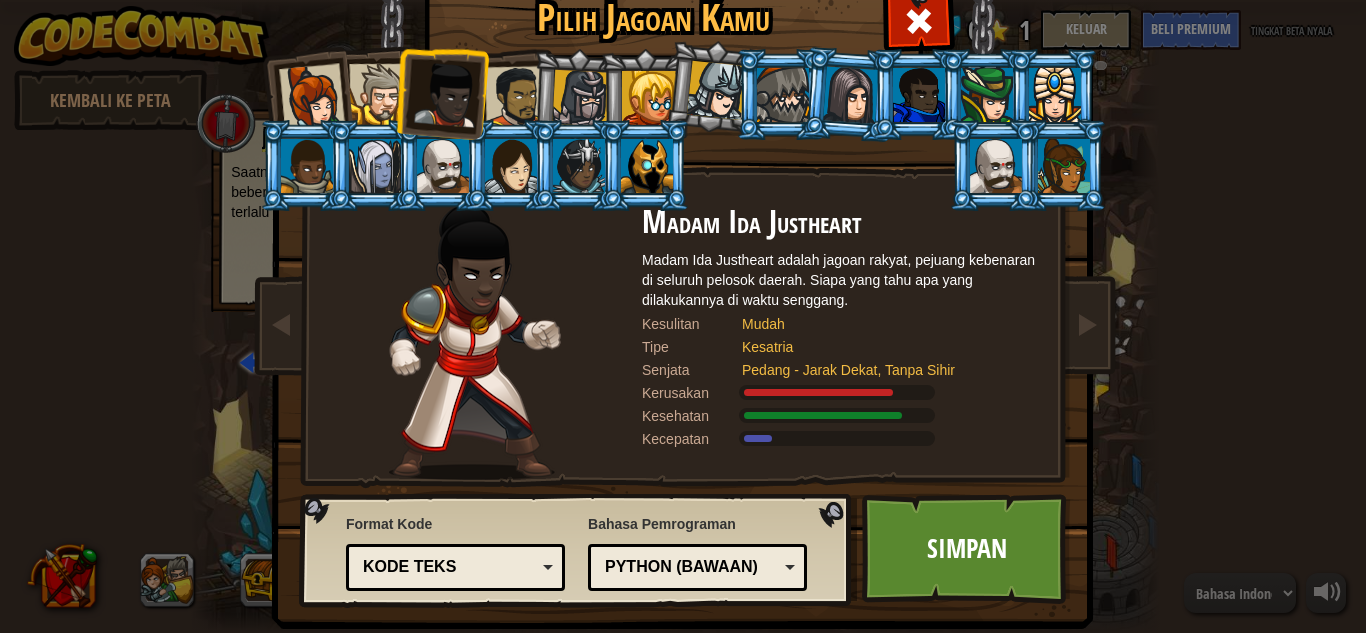click at bounding box center (516, 97) 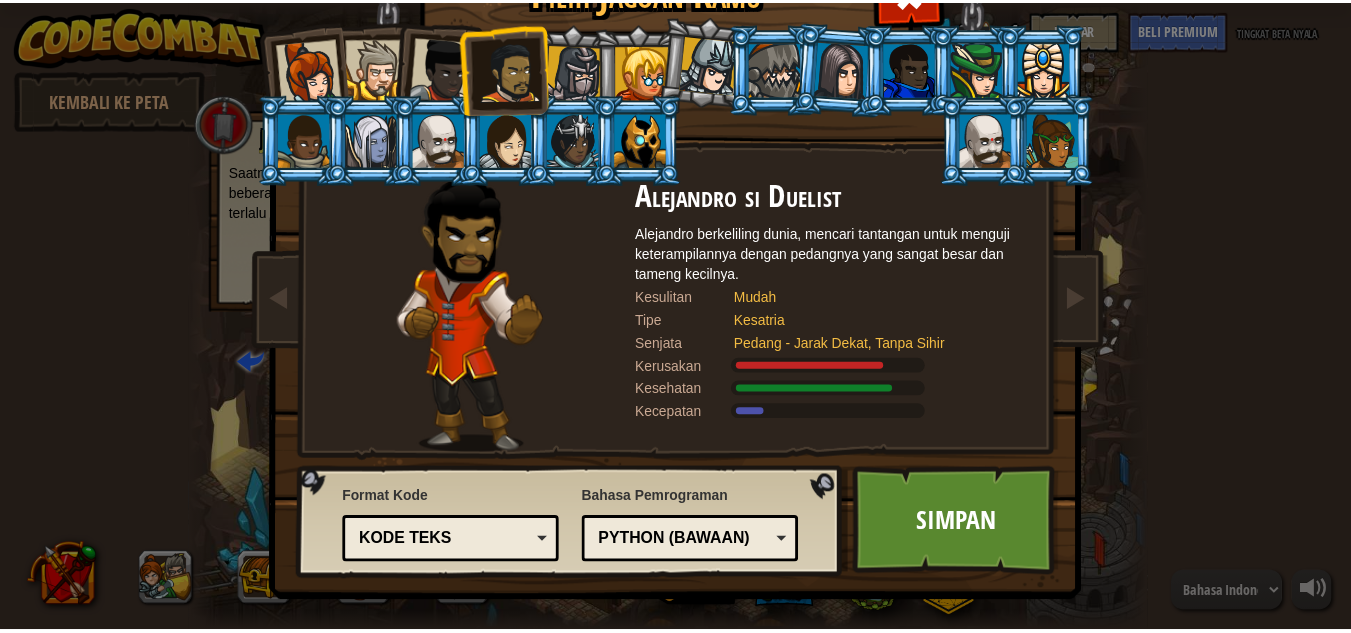 scroll, scrollTop: 0, scrollLeft: 0, axis: both 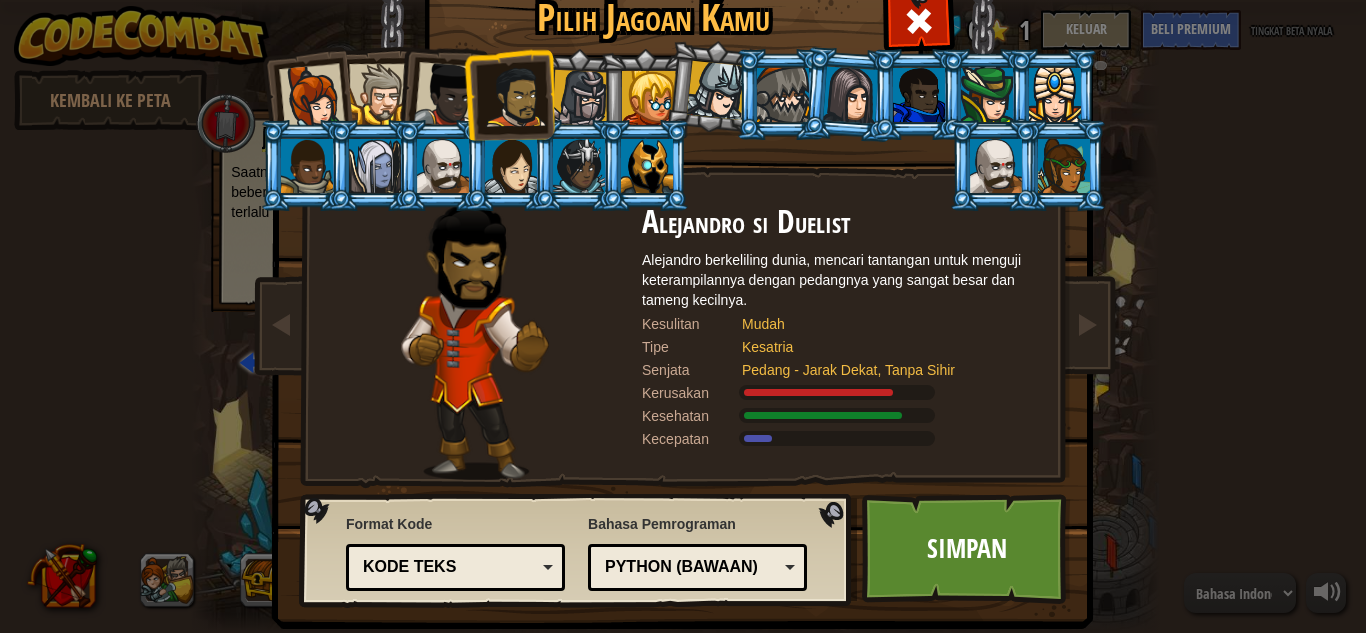 click at bounding box center (379, 94) 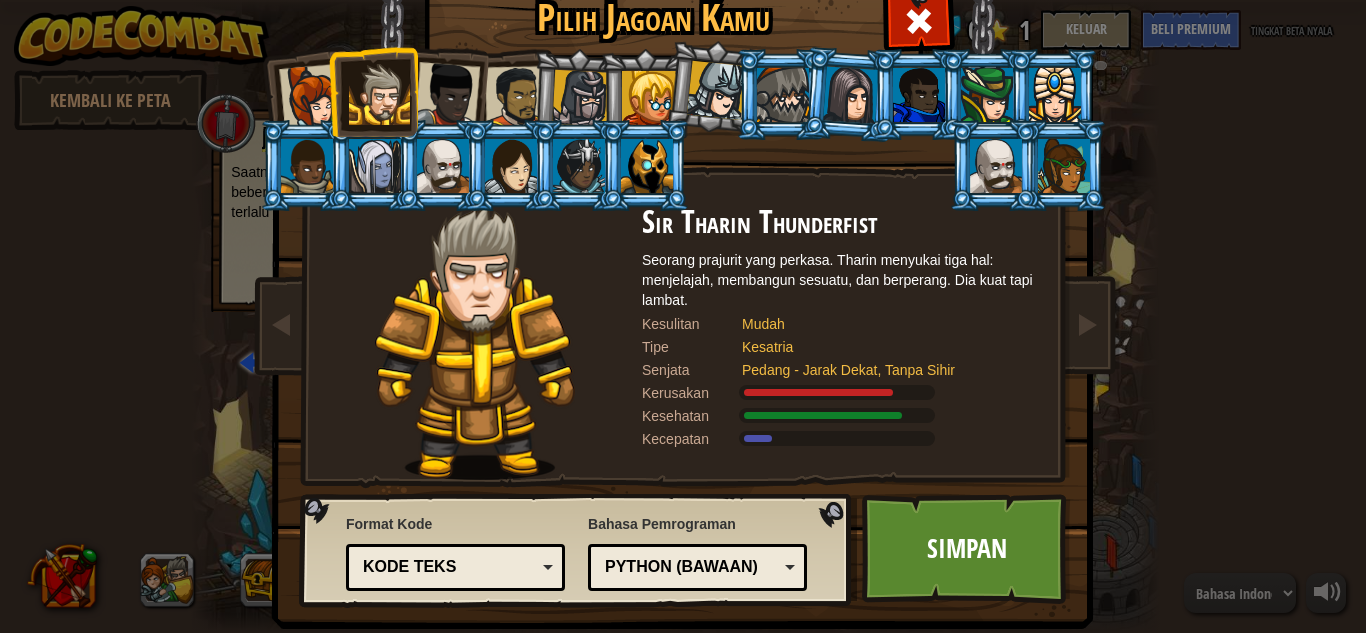click at bounding box center [516, 97] 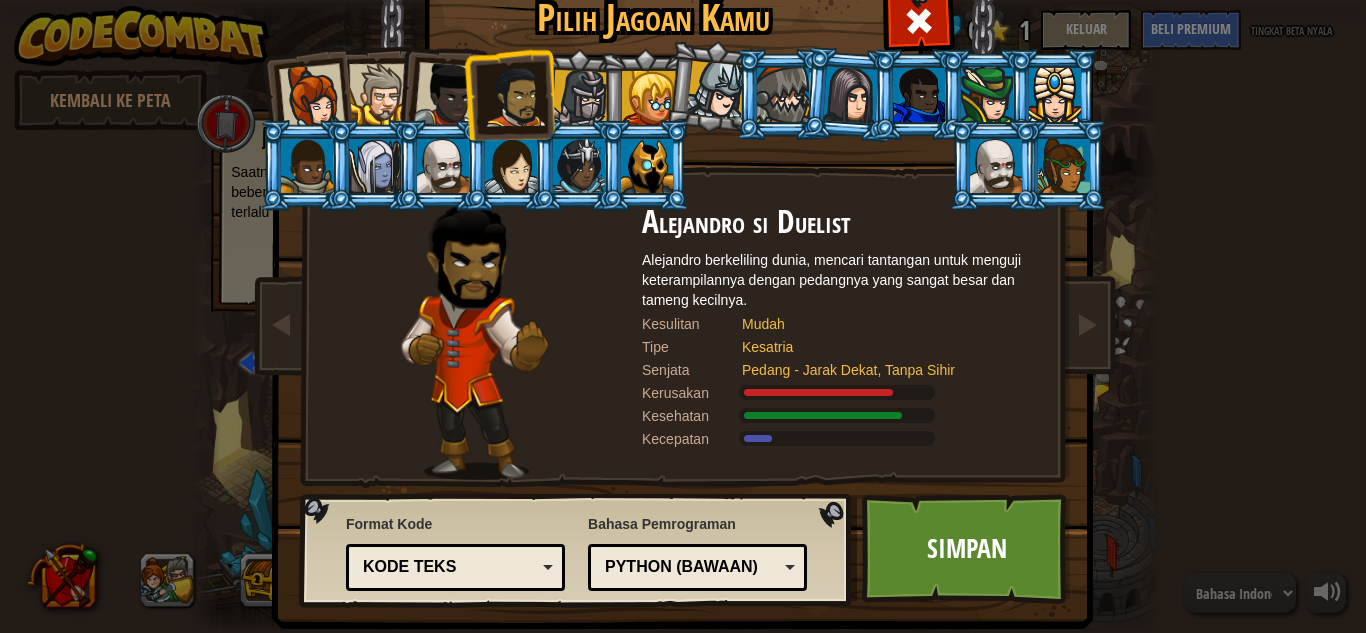 click at bounding box center (447, 95) 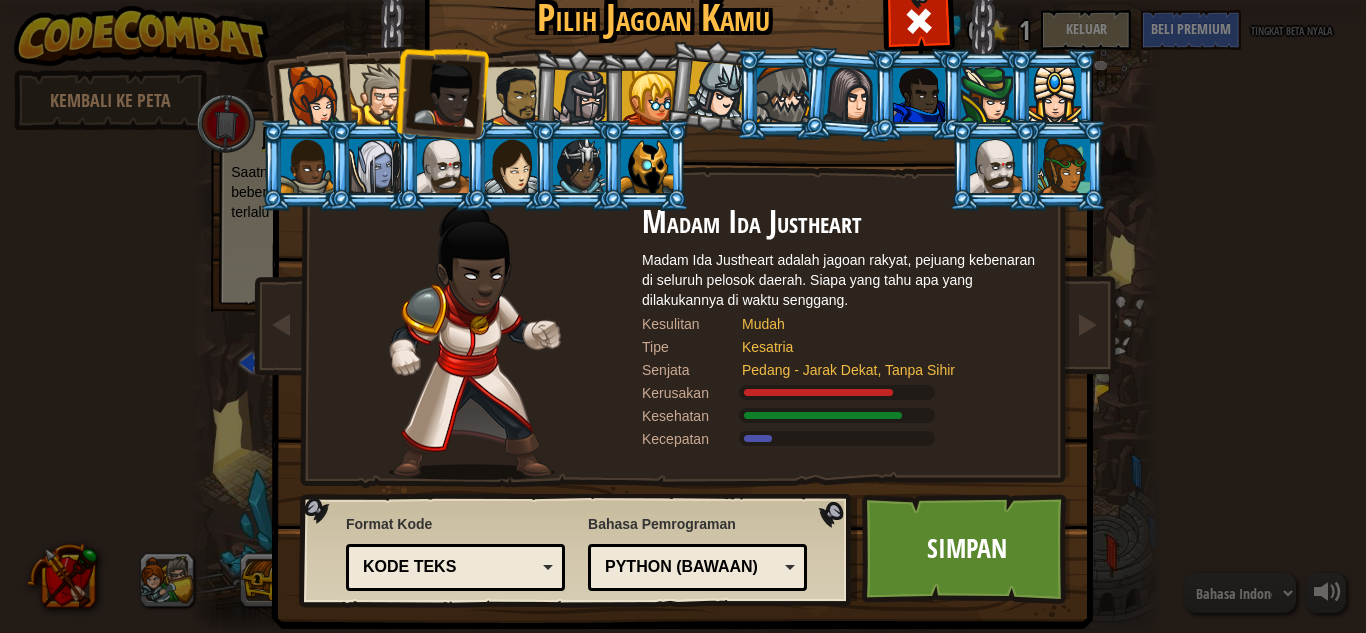 click at bounding box center (312, 97) 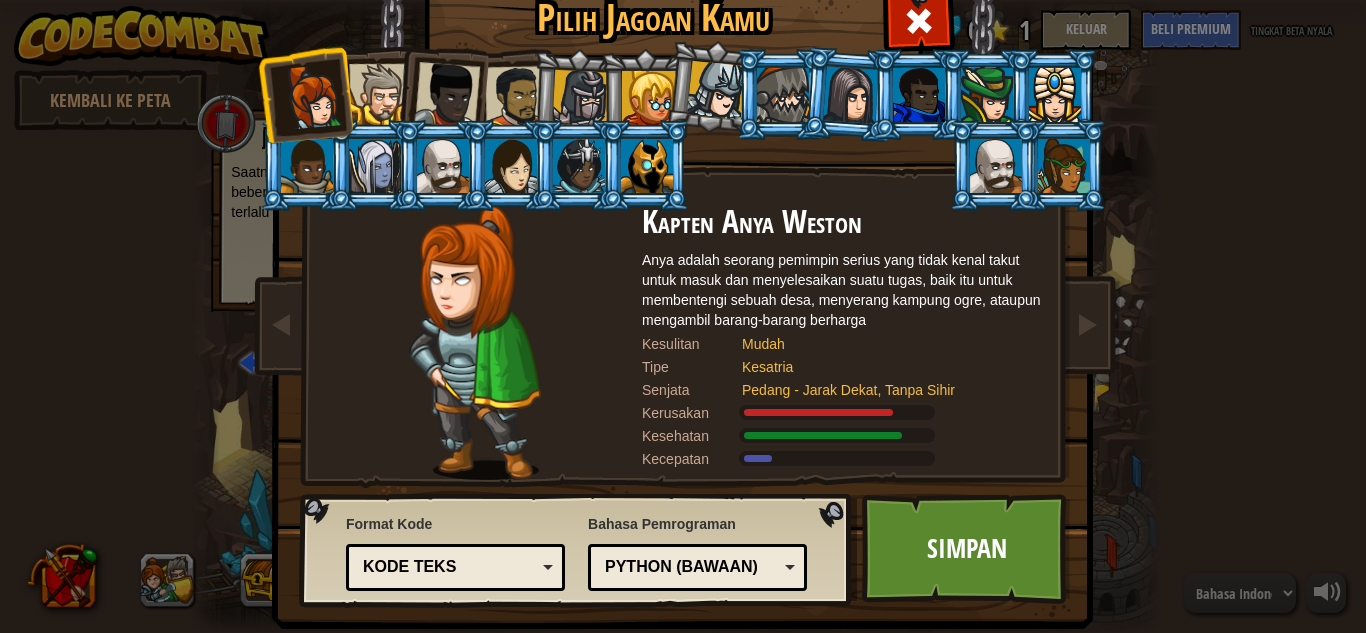 click at bounding box center [379, 94] 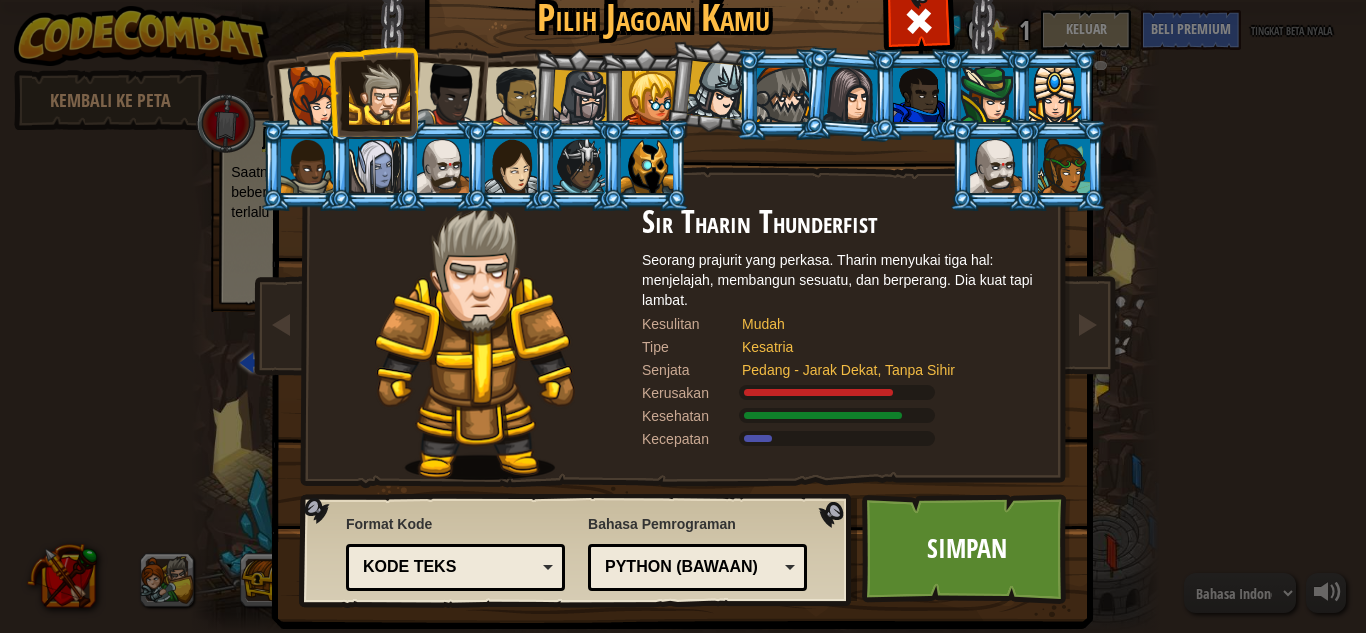 click on "Kode Teks" at bounding box center (455, 567) 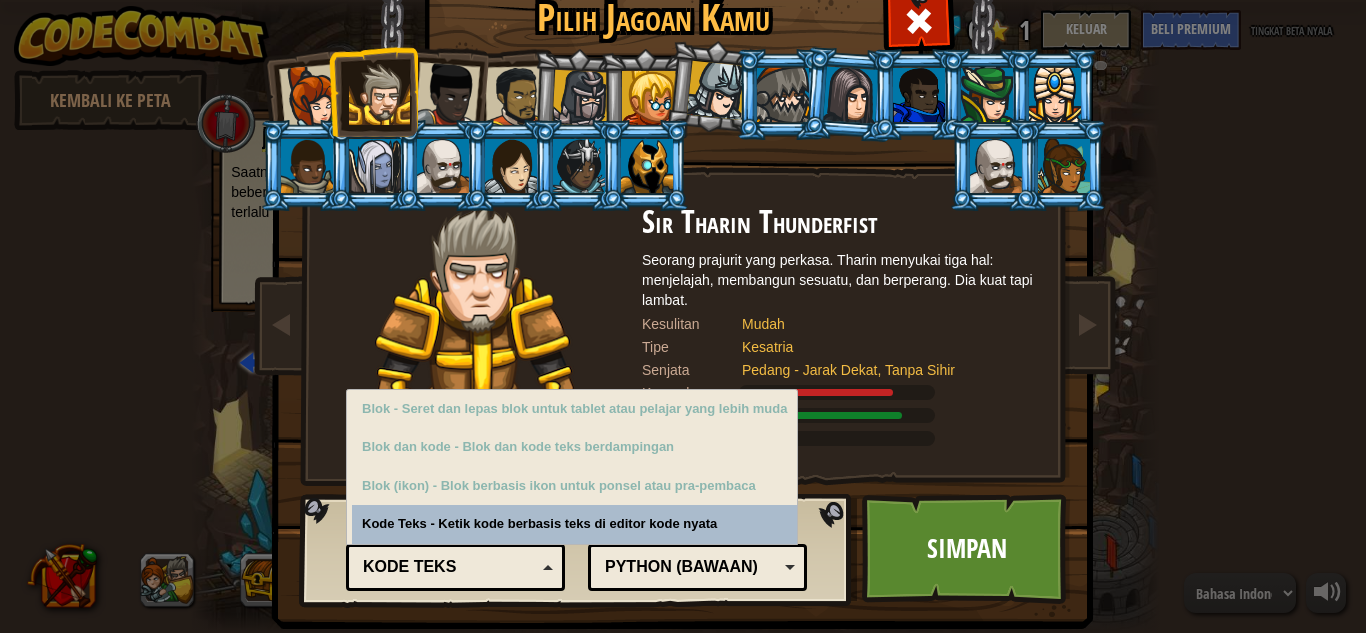 click on "Python (Bawaan)" at bounding box center [697, 567] 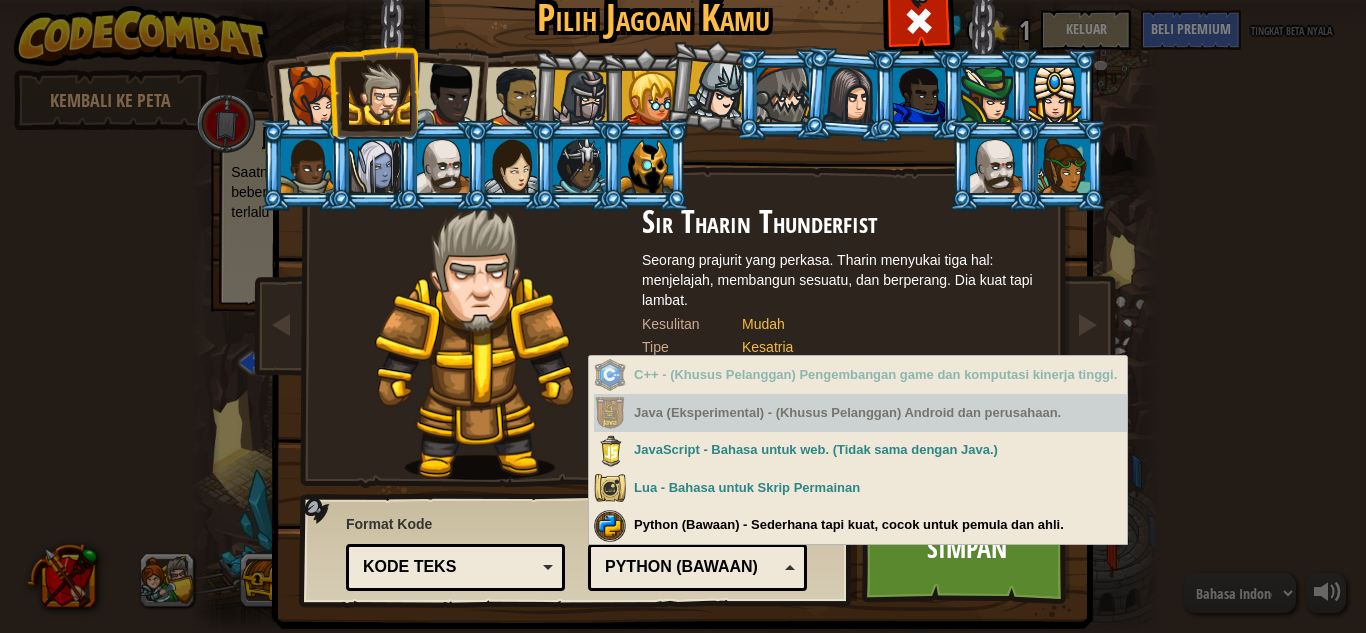 click on "Java (Eksperimental) - (Khusus Pelanggan) Android dan perusahaan." at bounding box center (860, 413) 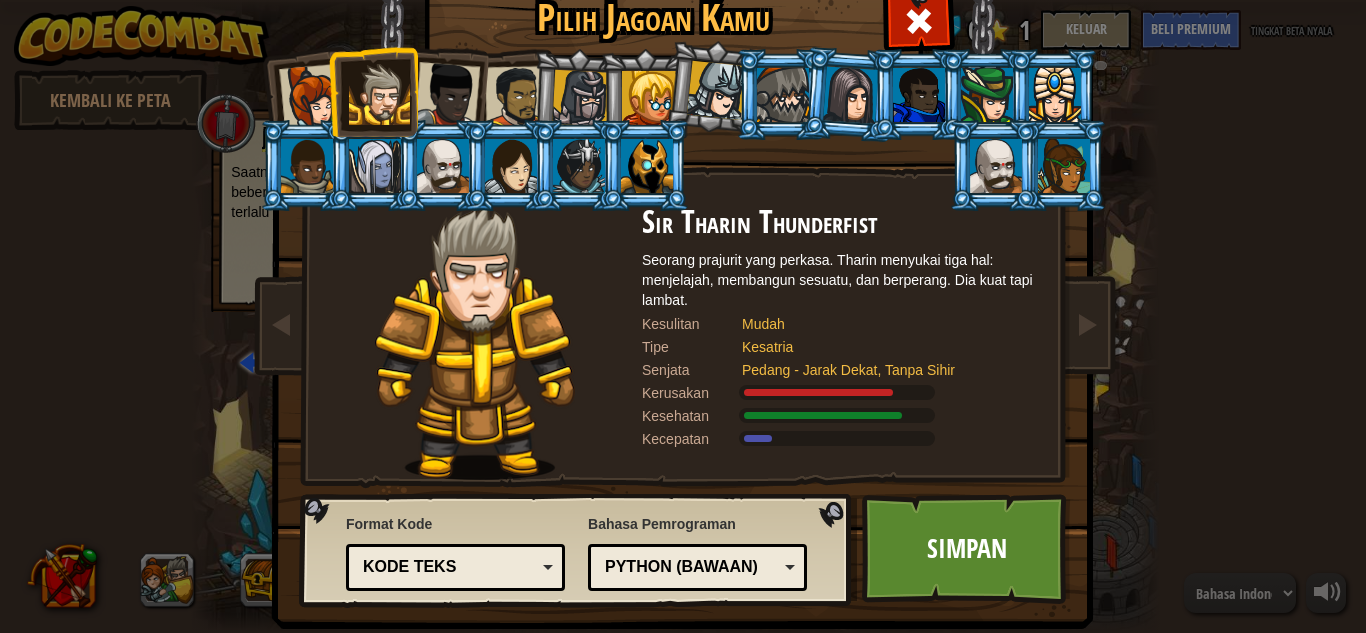 click on "Bahasa Pemrograman Python (Bawaan) JavaScript Lua C++ Java (Eksperimental) Python (Bawaan) C++ - (Khusus Pelanggan) Pengembangan game dan komputasi kinerja tinggi. Java (Eksperimental) - (Khusus Pelanggan) Android dan perusahaan. JavaScript - Bahasa untuk web. (Tidak sama dengan Java.) Lua - Bahasa untuk Skrip Permainan Python (Bawaan) - Sederhana tapi kuat, cocok untuk pemula dan ahli." at bounding box center (697, 552) 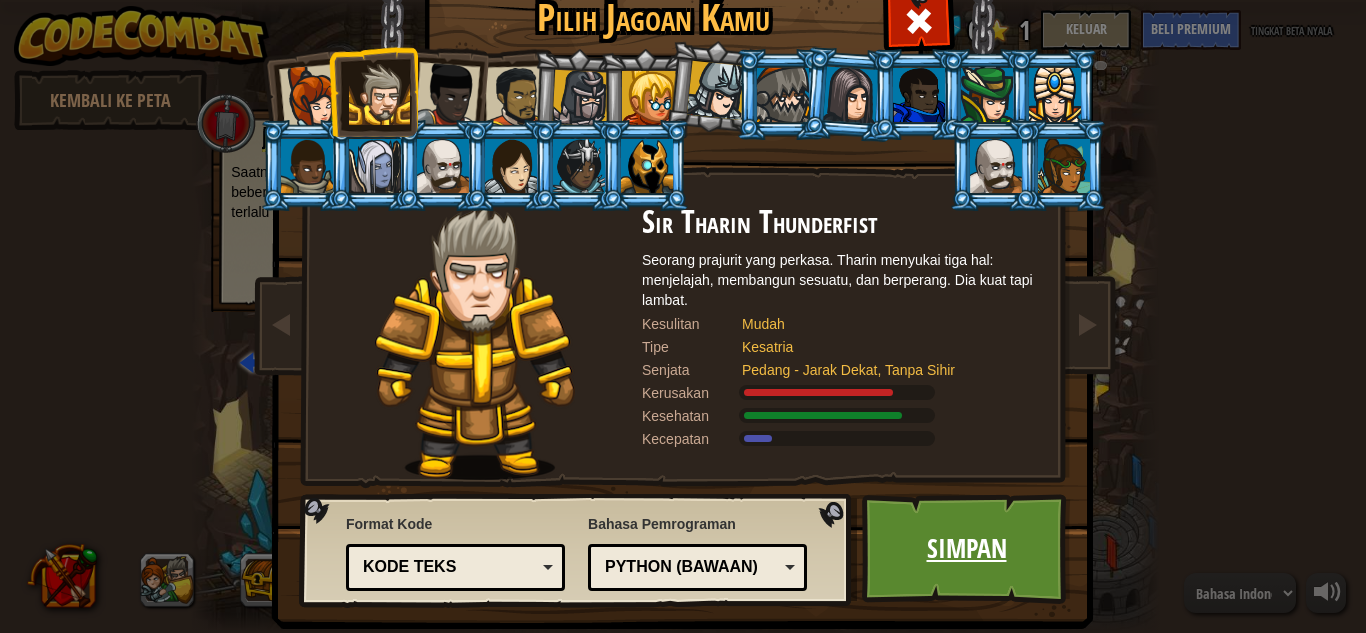 click on "Simpan" at bounding box center [966, 549] 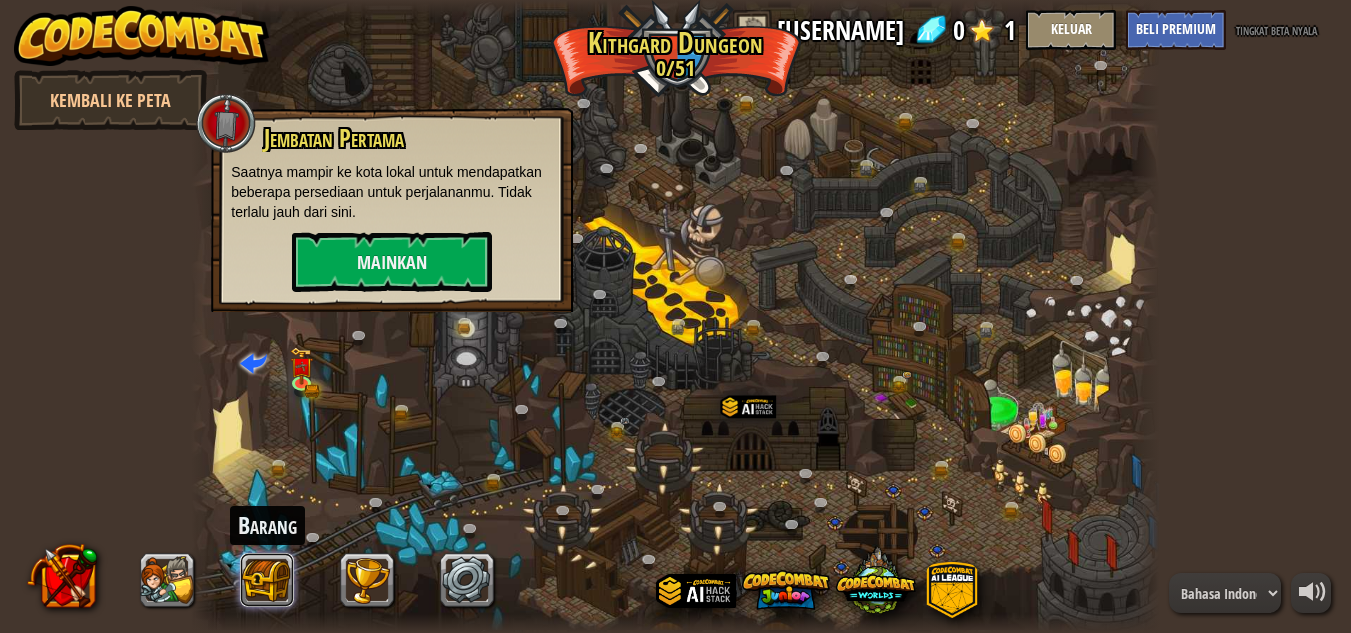 click at bounding box center [267, 581] 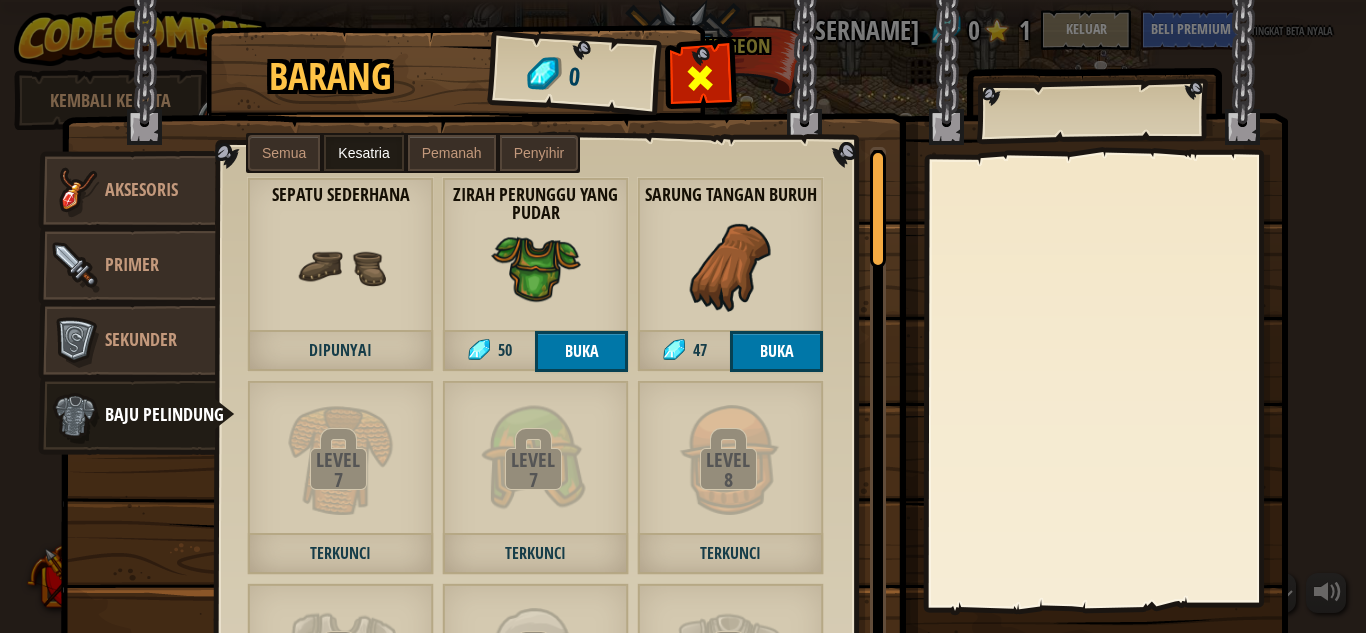 click at bounding box center (701, 78) 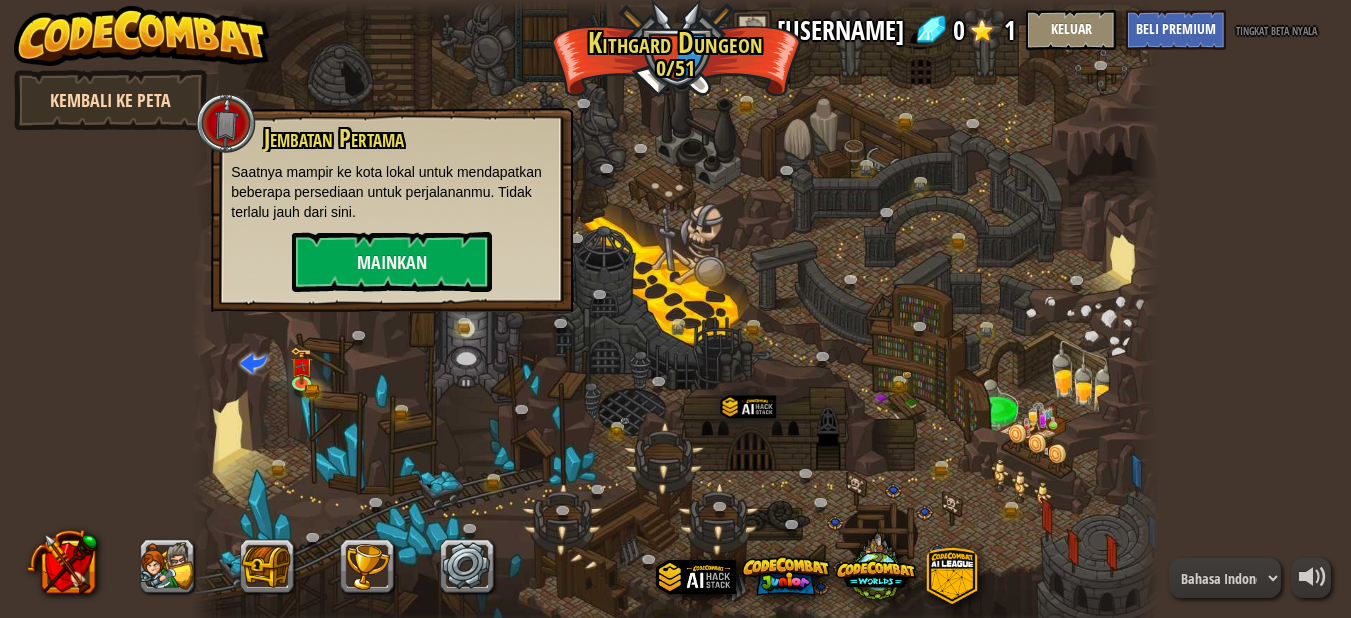 click on "Kembali ke Peta" at bounding box center [110, 100] 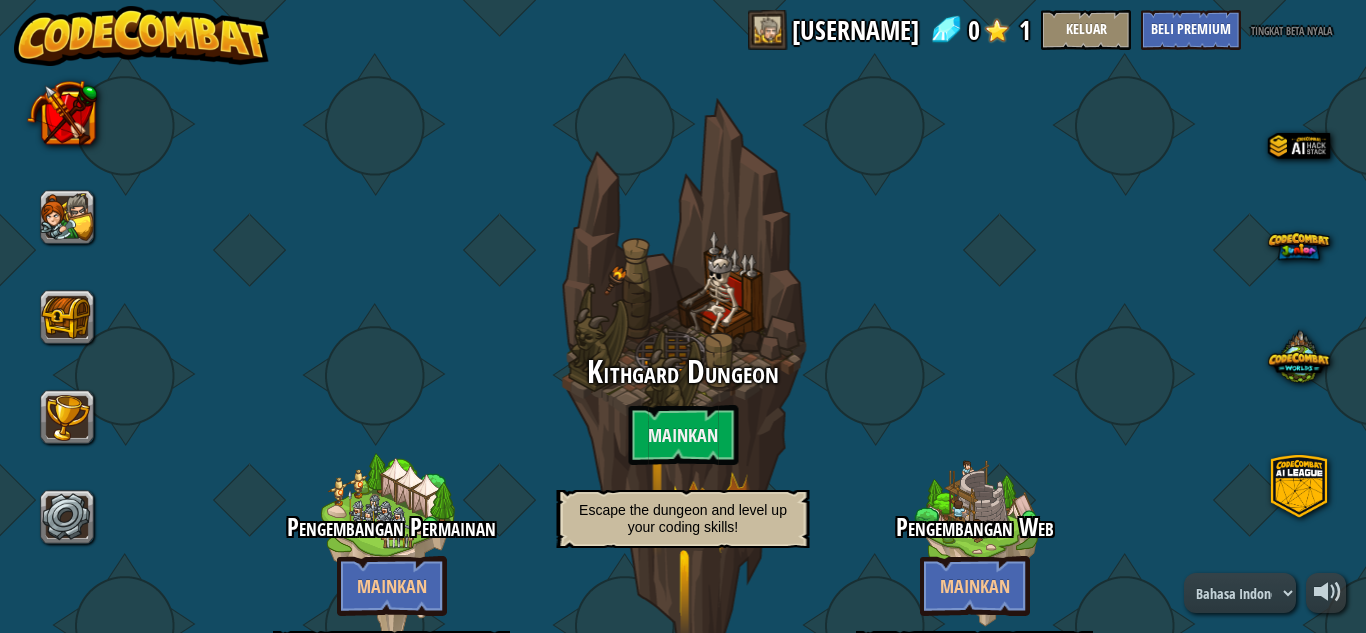 select on "id" 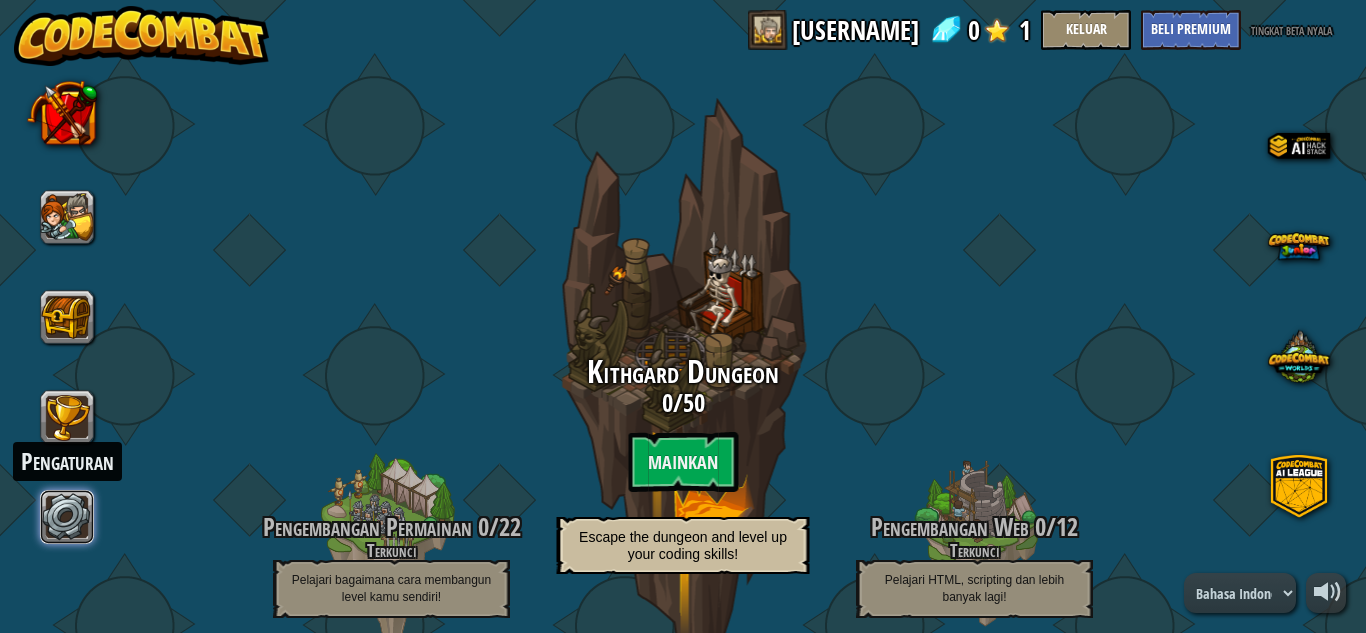 click at bounding box center (68, 517) 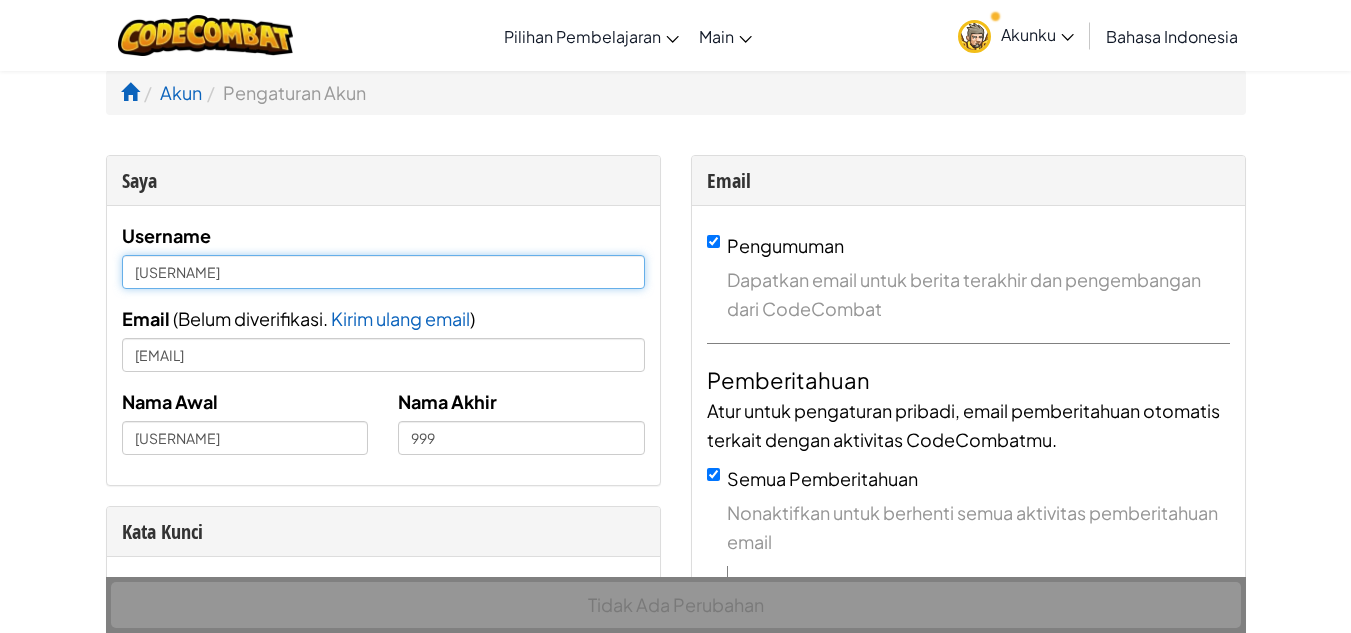 click on "[USERNAME]" at bounding box center [383, 272] 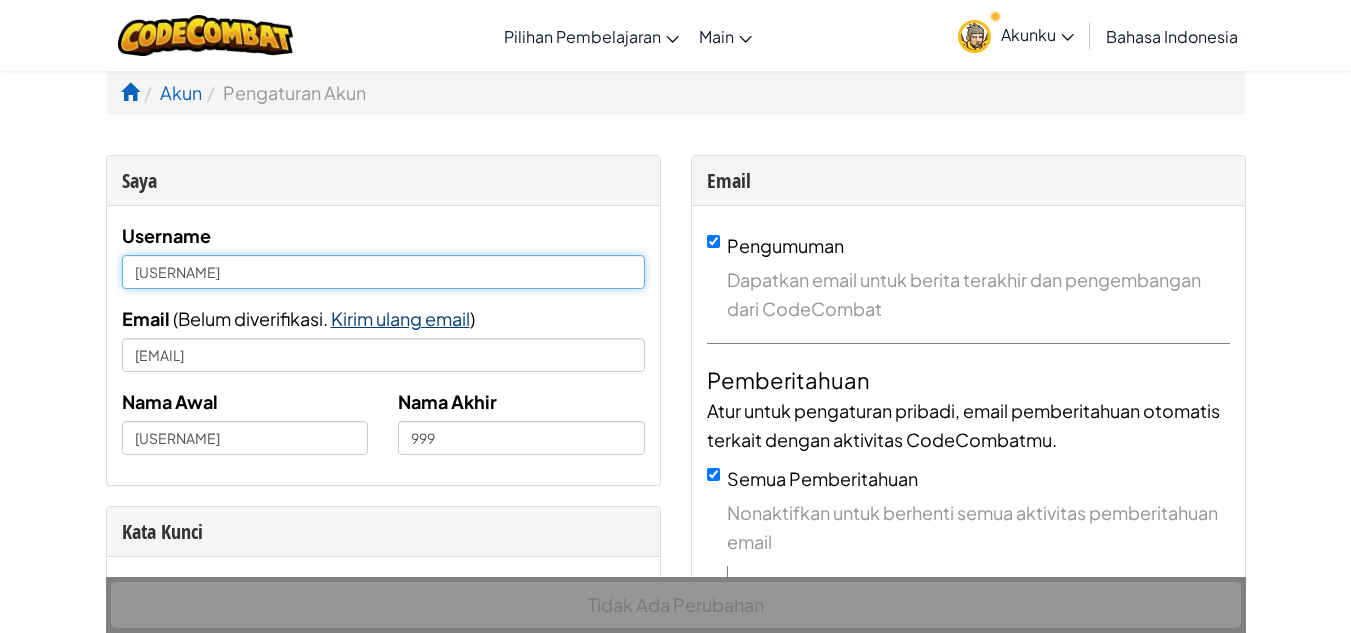 type on "j" 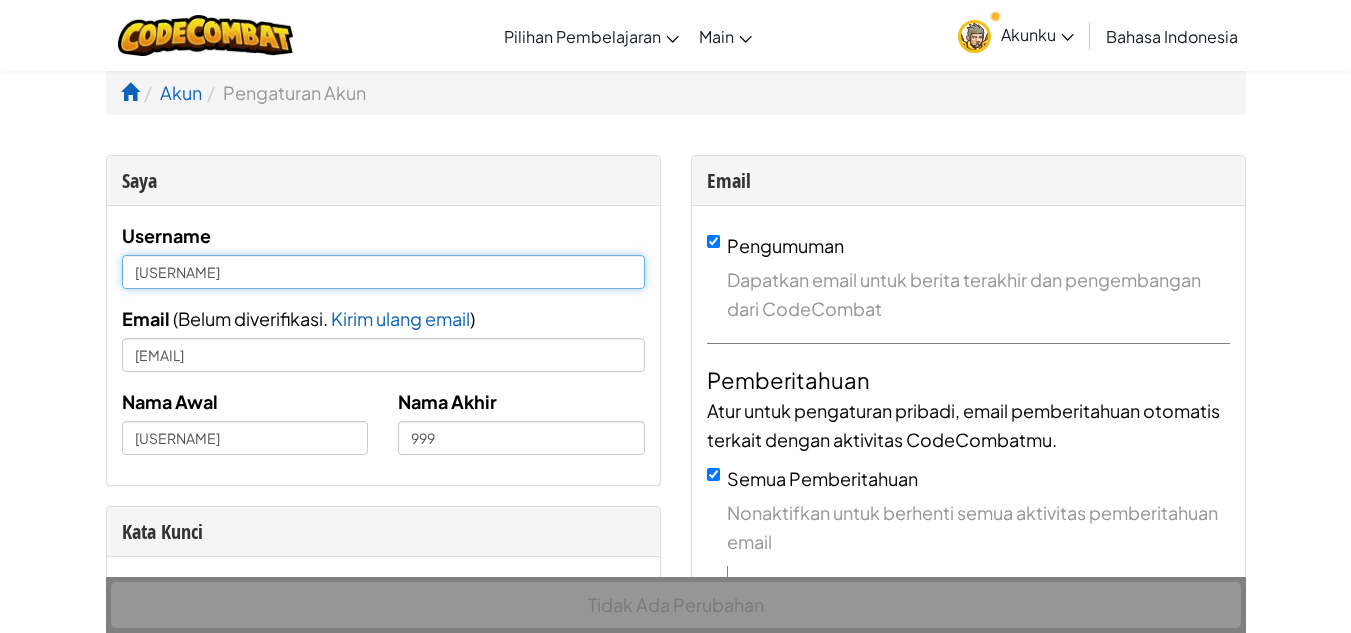 type on "[USERNAME]" 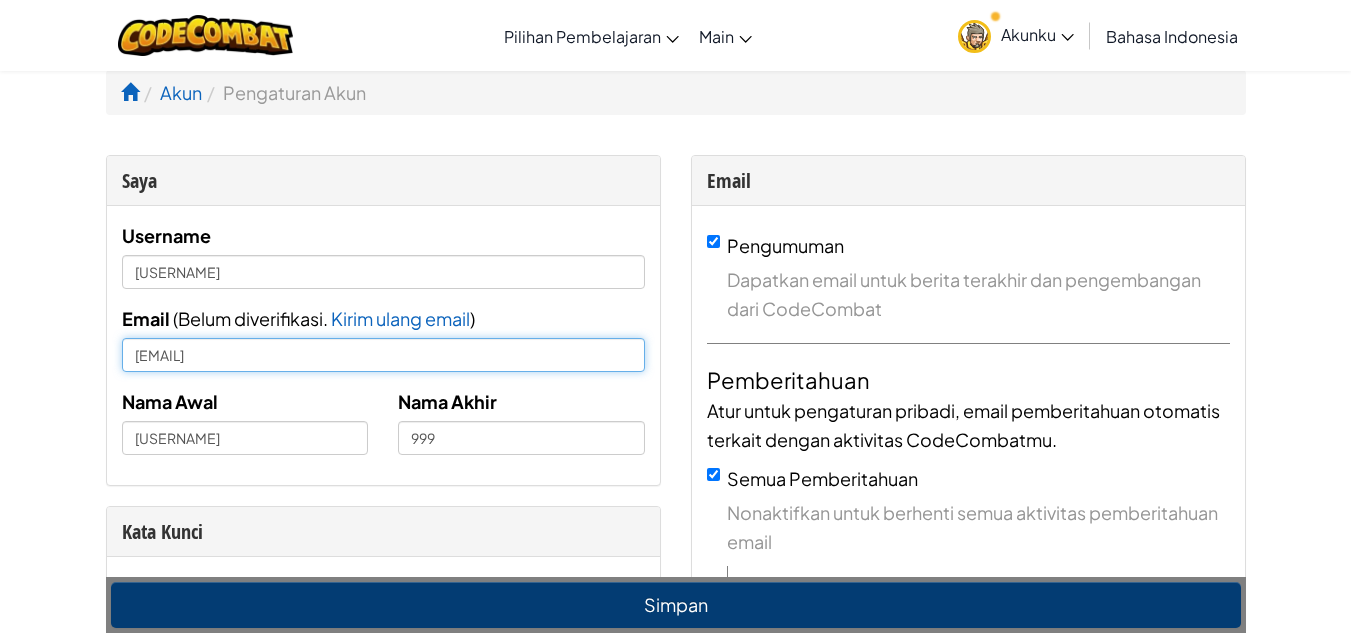 click on "[EMAIL]" at bounding box center (383, 355) 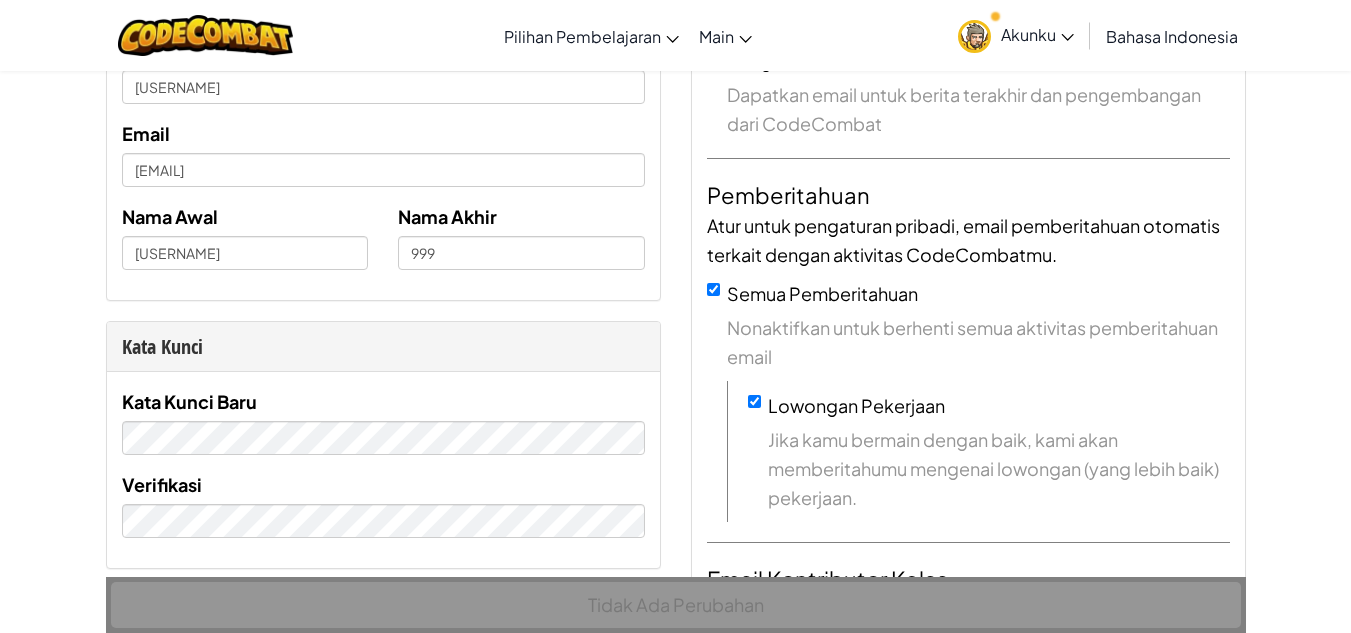 scroll, scrollTop: 0, scrollLeft: 0, axis: both 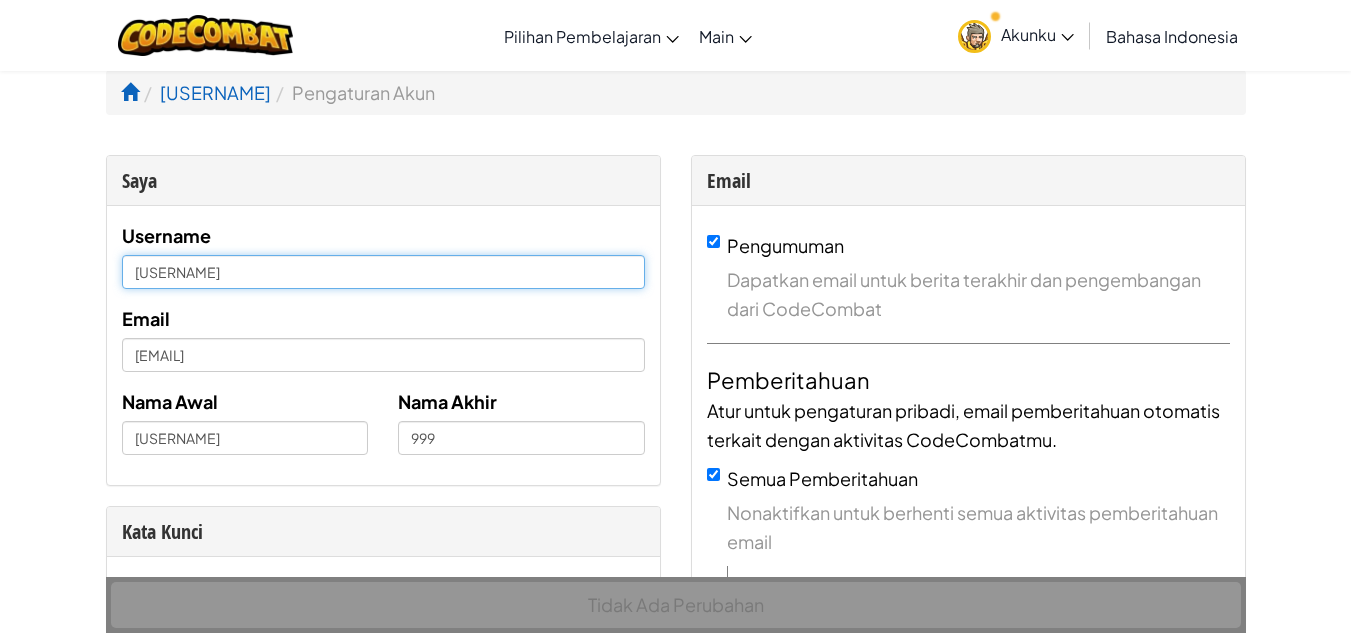 click on "[USERNAME]" at bounding box center [383, 272] 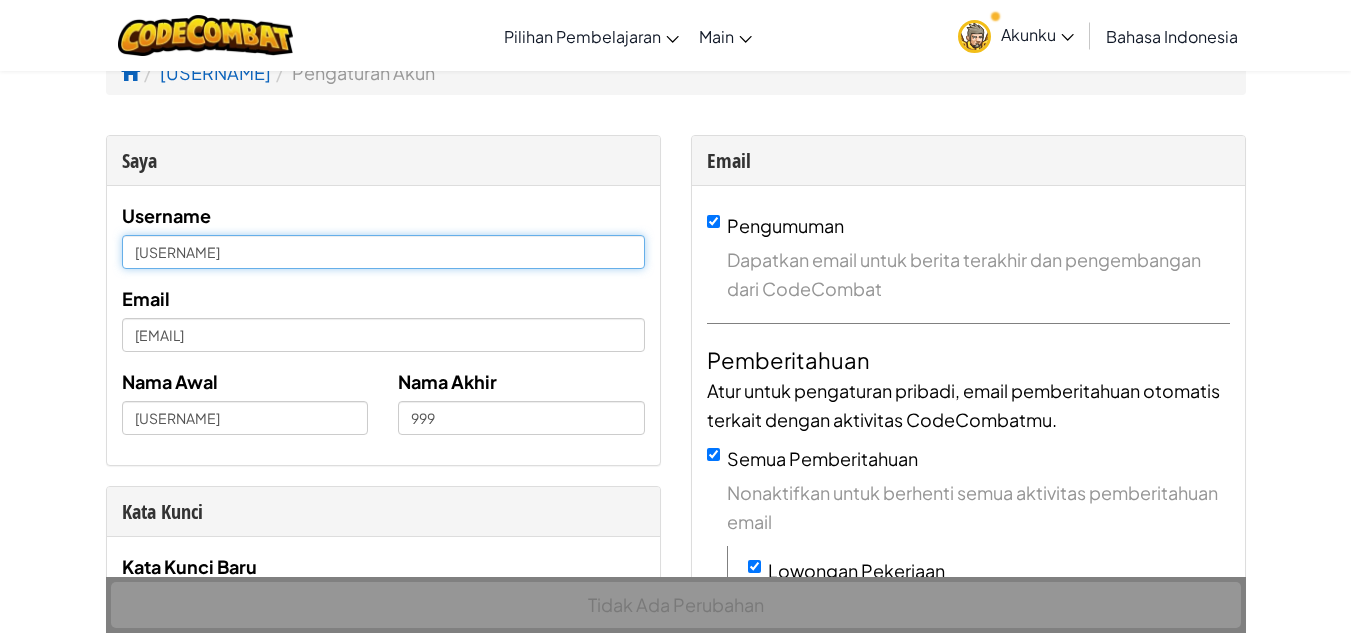 scroll, scrollTop: 19, scrollLeft: 0, axis: vertical 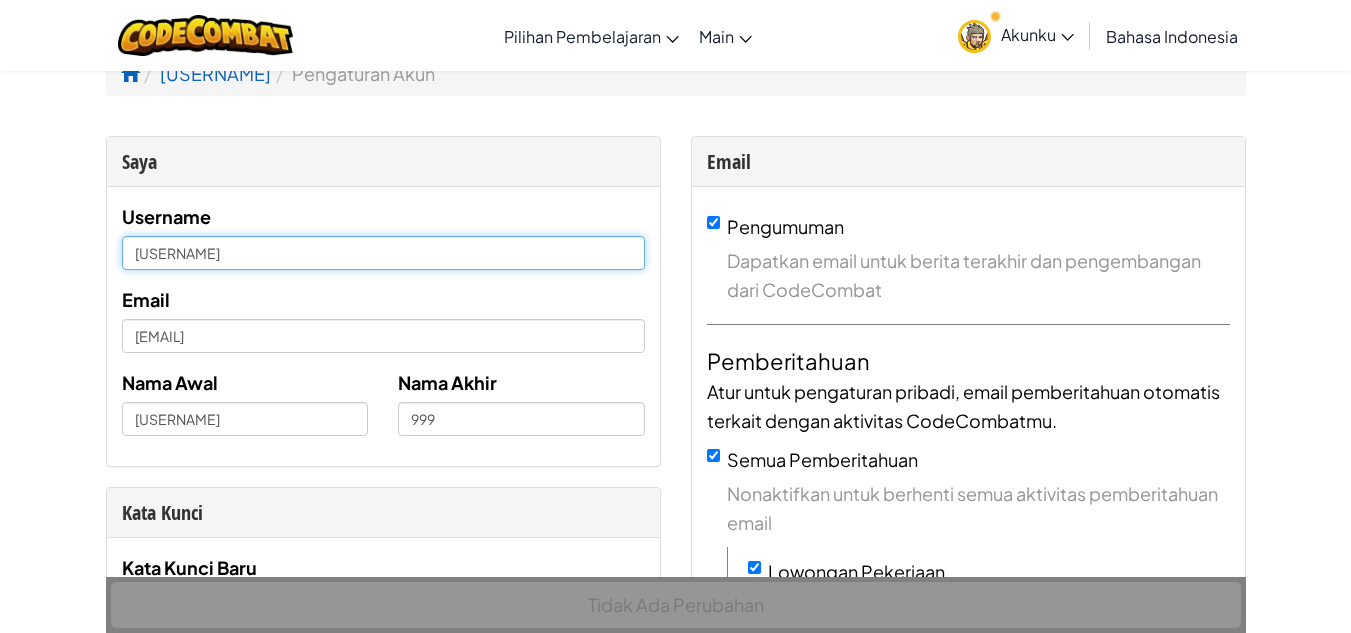 type on "[USERNAME]" 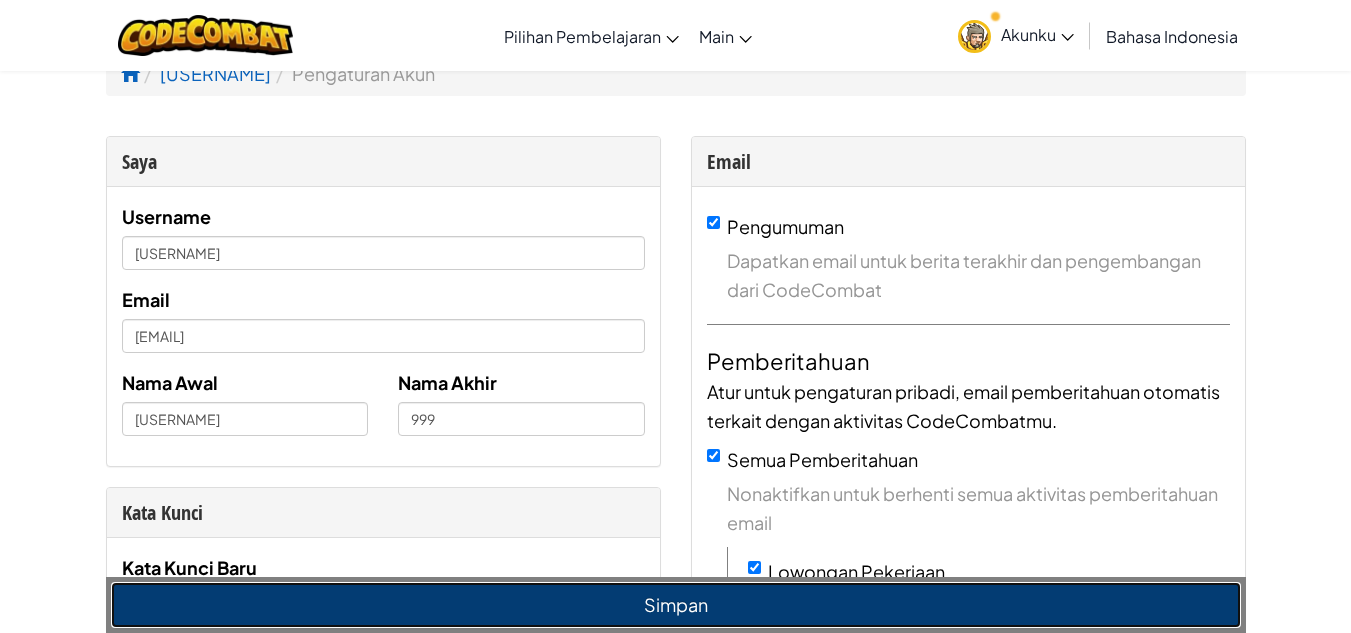 click on "Simpan" at bounding box center [676, 605] 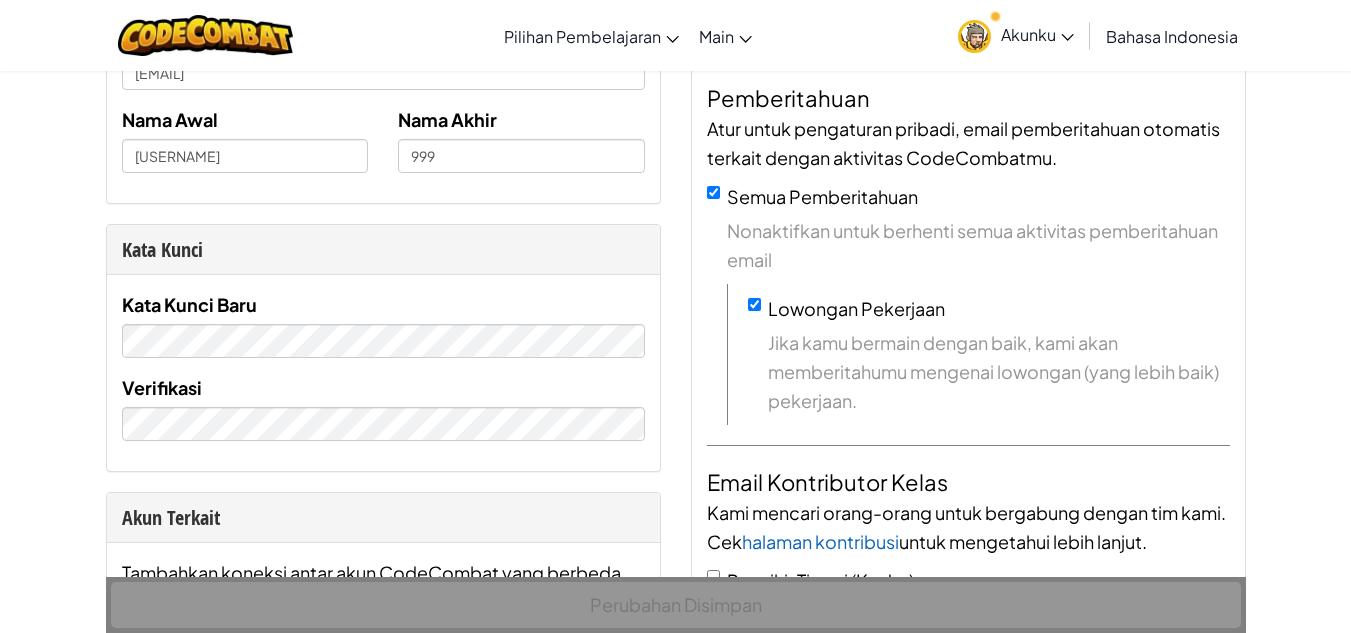 scroll, scrollTop: 0, scrollLeft: 0, axis: both 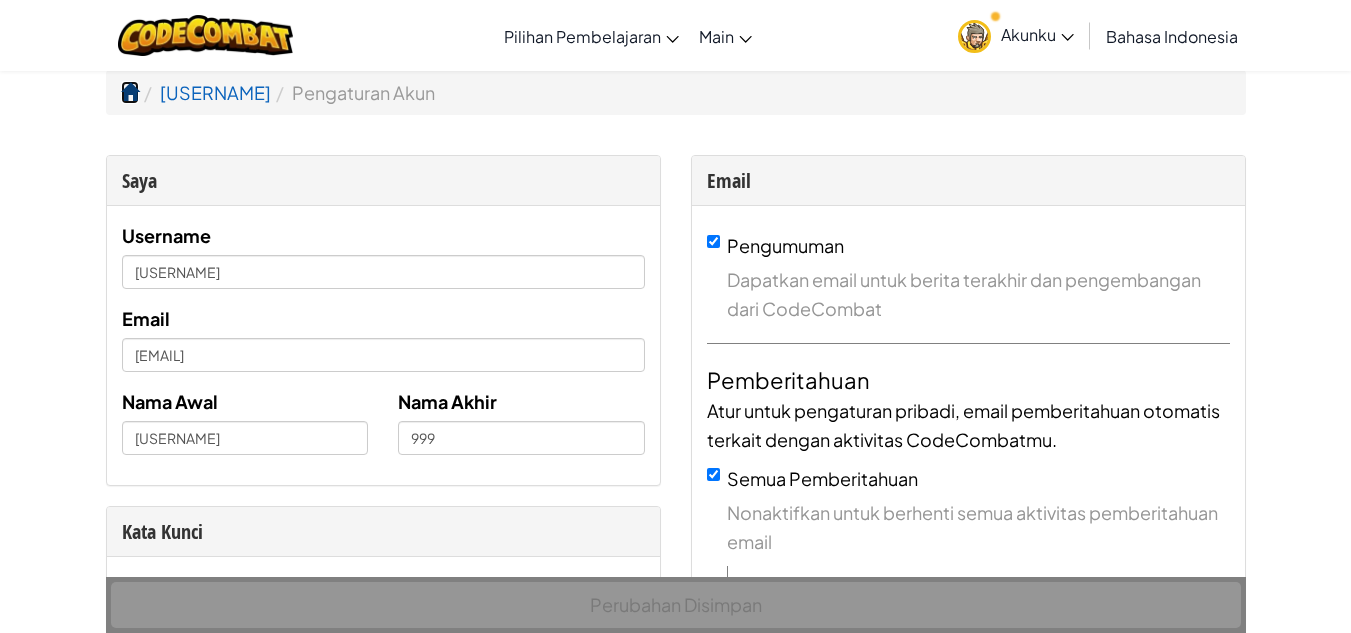 click at bounding box center [130, 92] 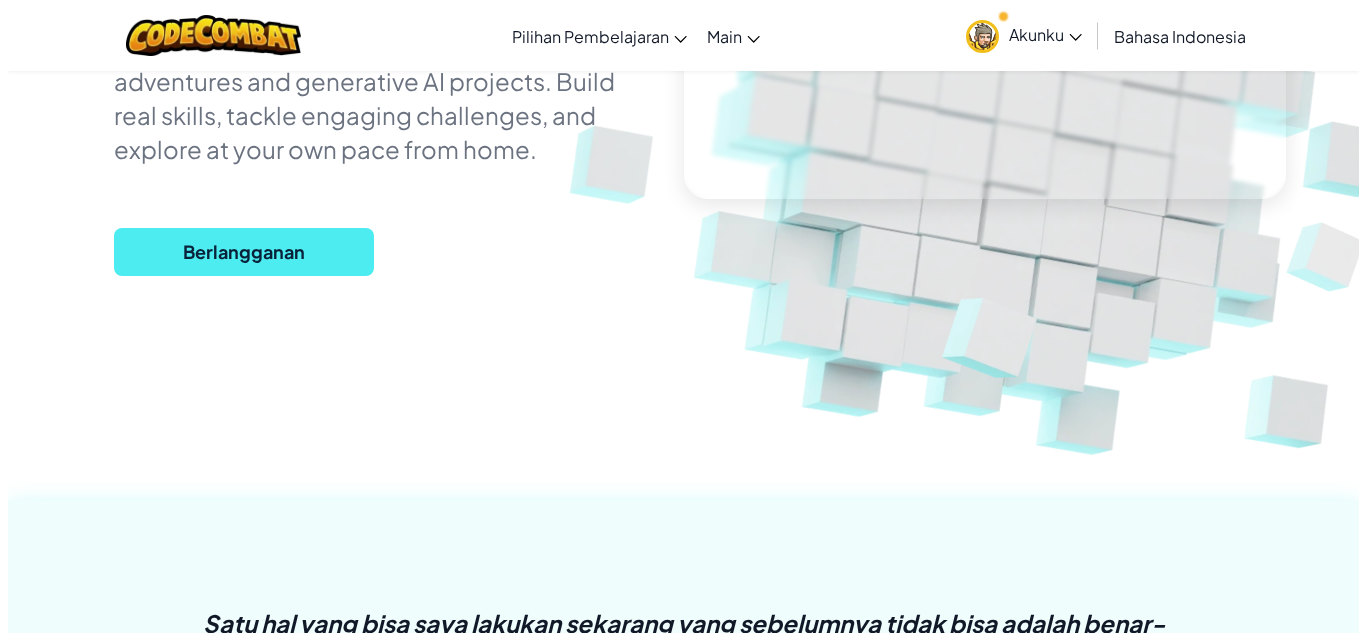 scroll, scrollTop: 0, scrollLeft: 0, axis: both 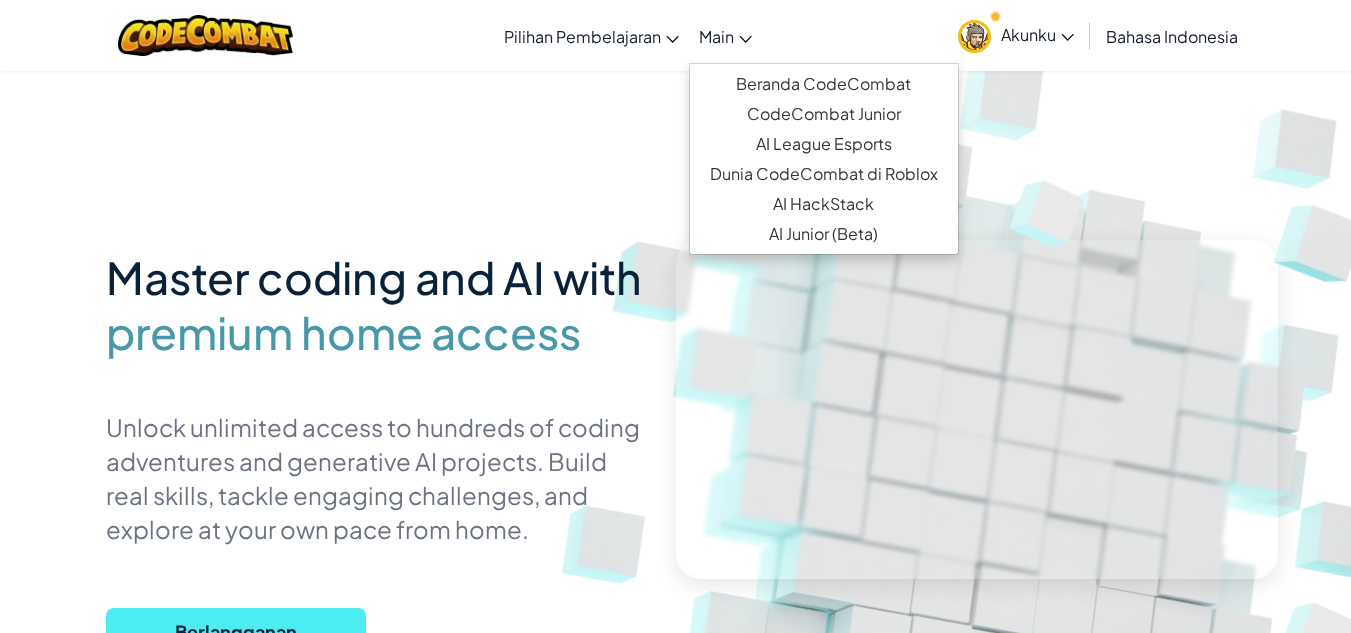 click on "Main" at bounding box center [716, 36] 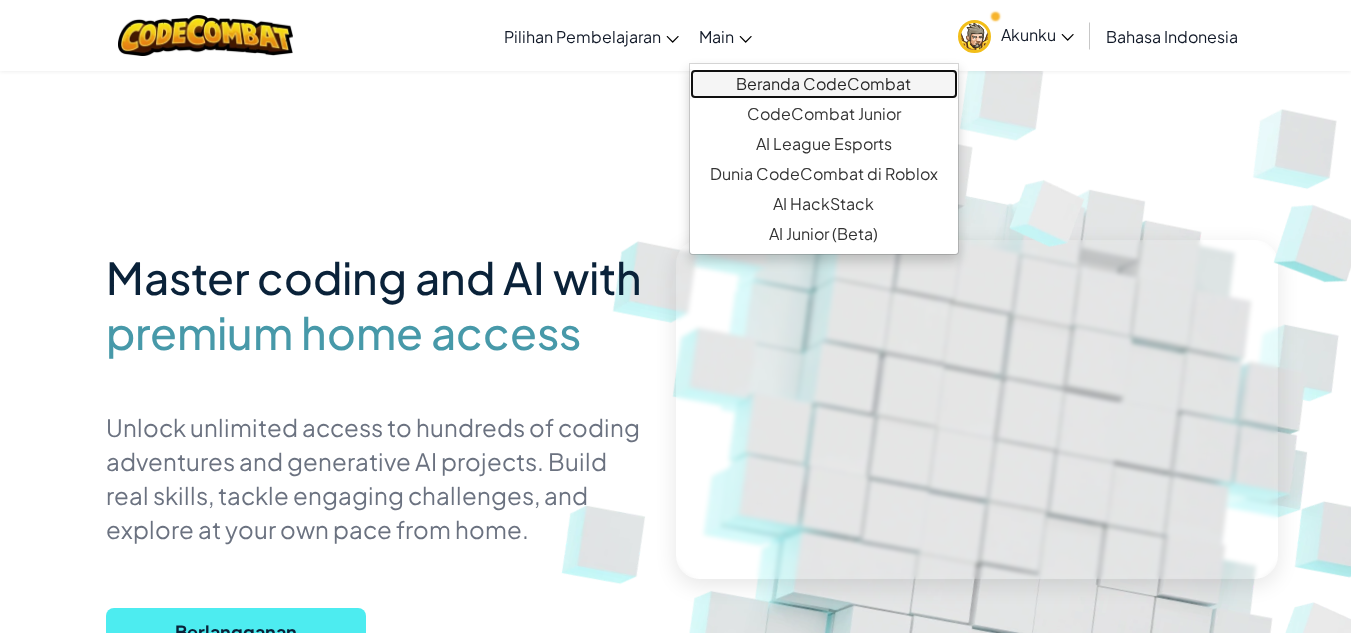 click on "Beranda CodeCombat" at bounding box center [824, 84] 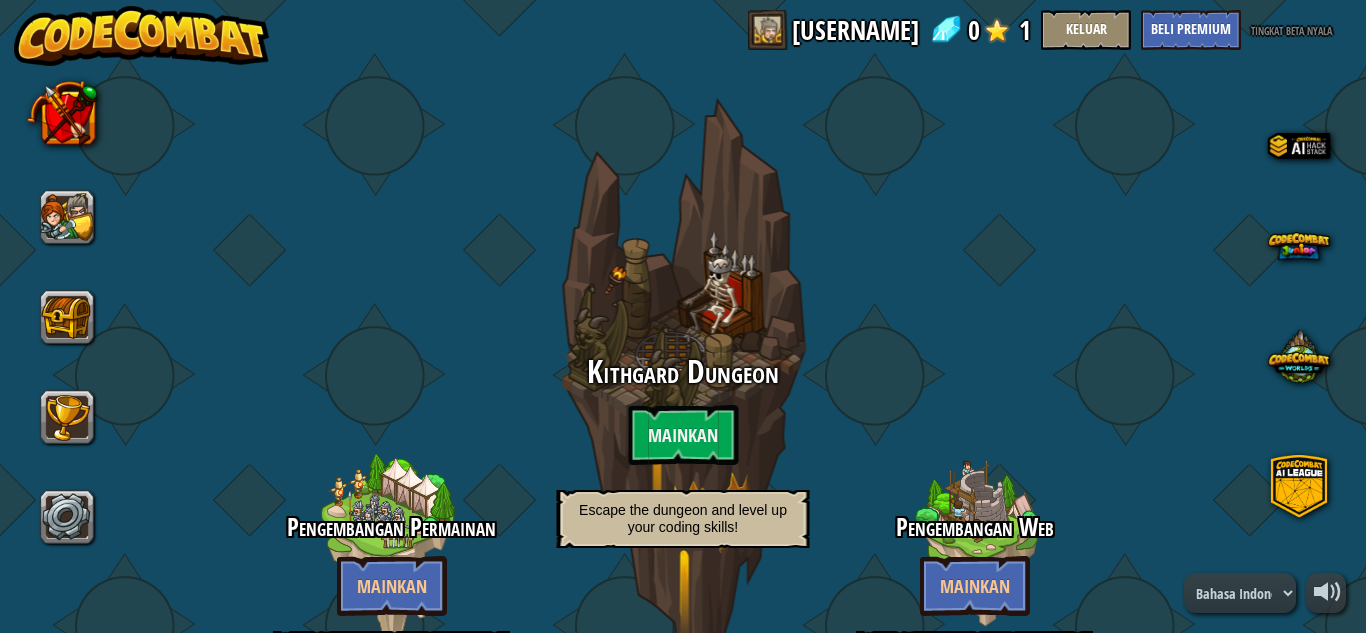 select on "id" 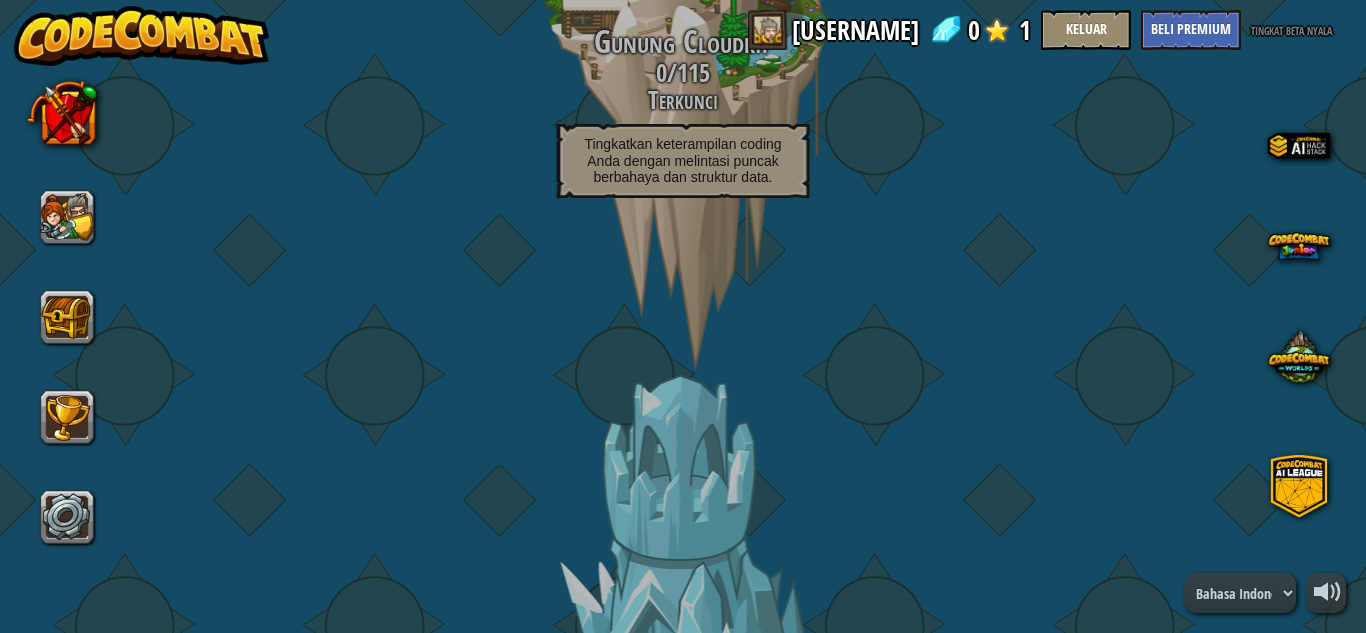scroll, scrollTop: 2043, scrollLeft: 0, axis: vertical 